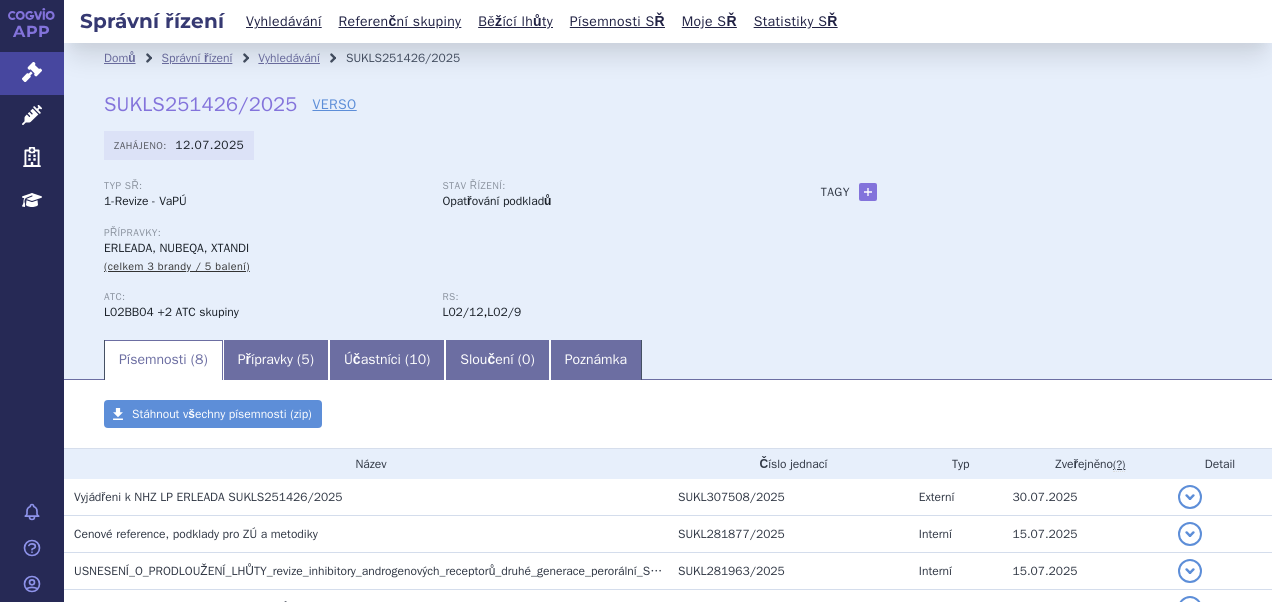 scroll, scrollTop: 0, scrollLeft: 0, axis: both 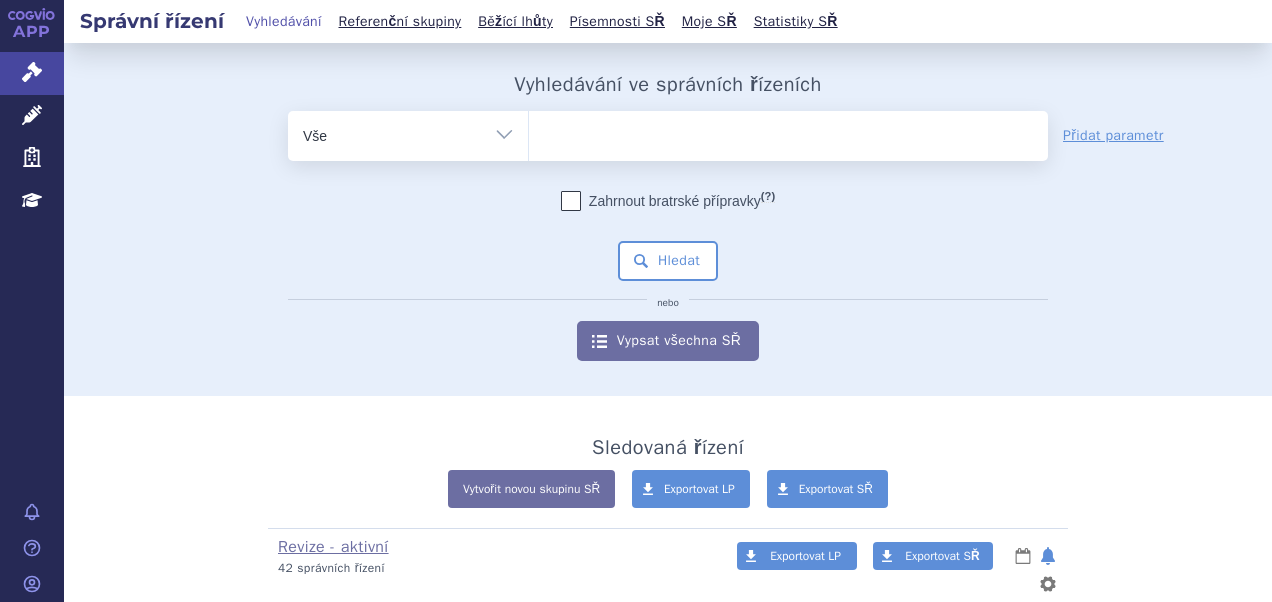 click at bounding box center (788, 132) 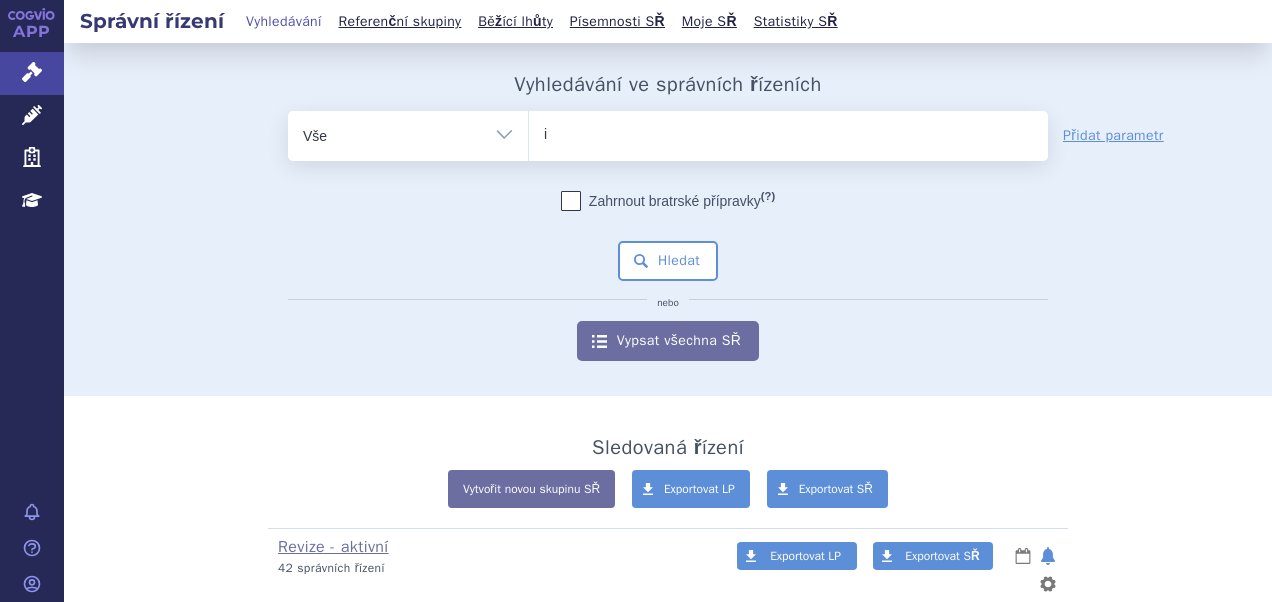 type on "im" 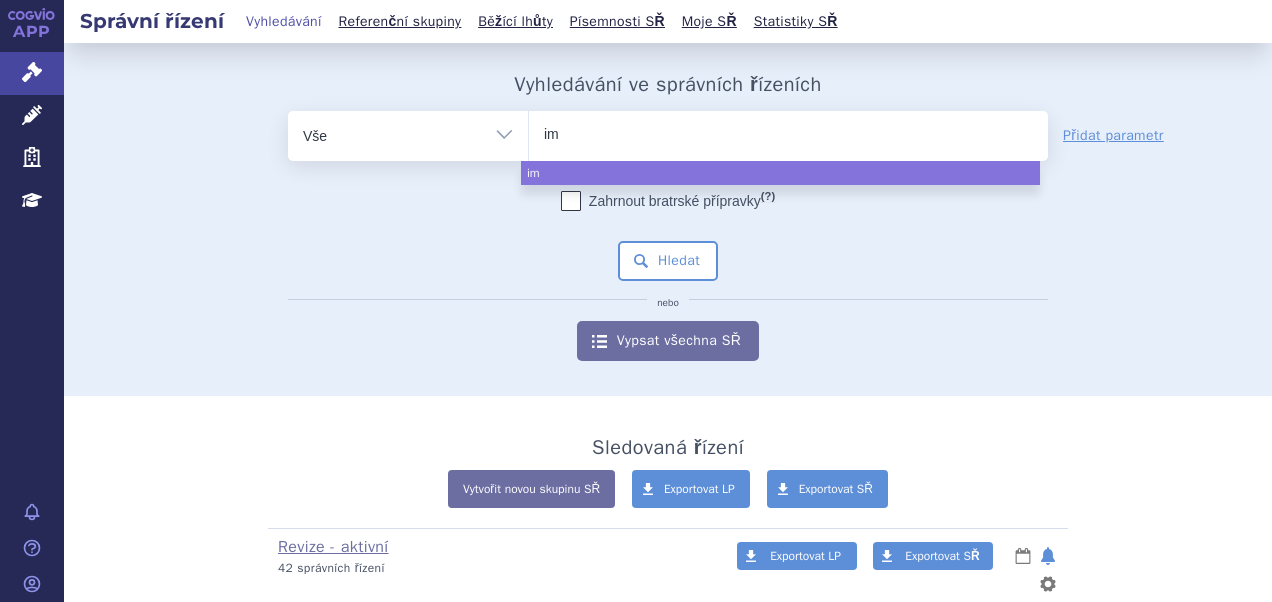type on "imu" 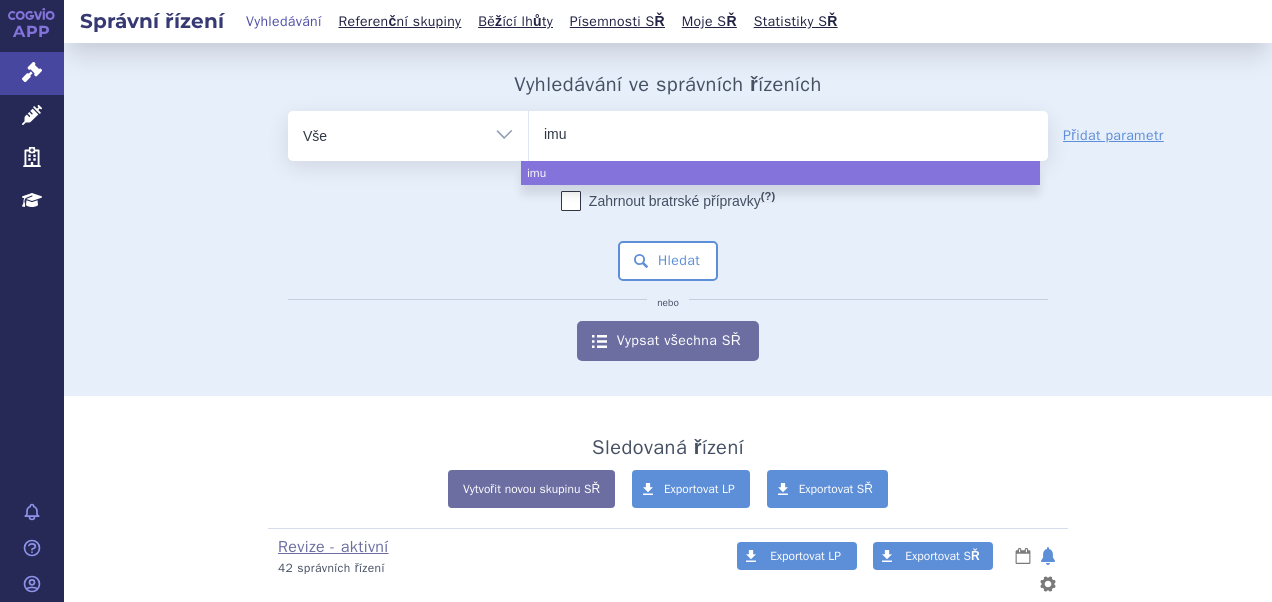 type on "imul" 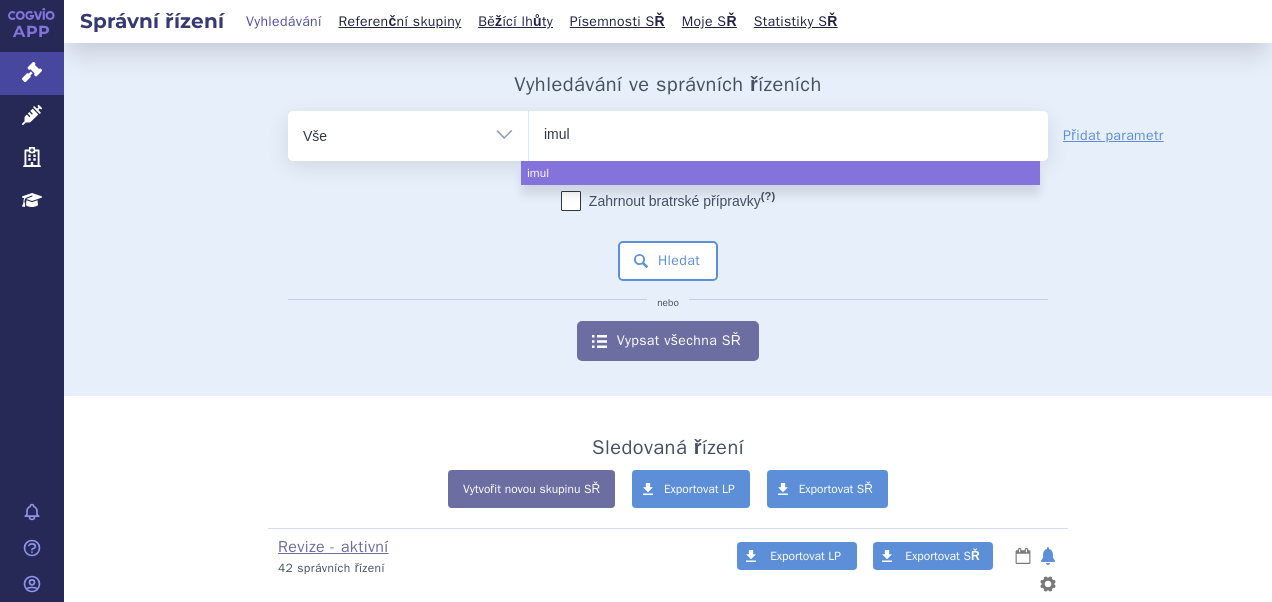 type on "imuld" 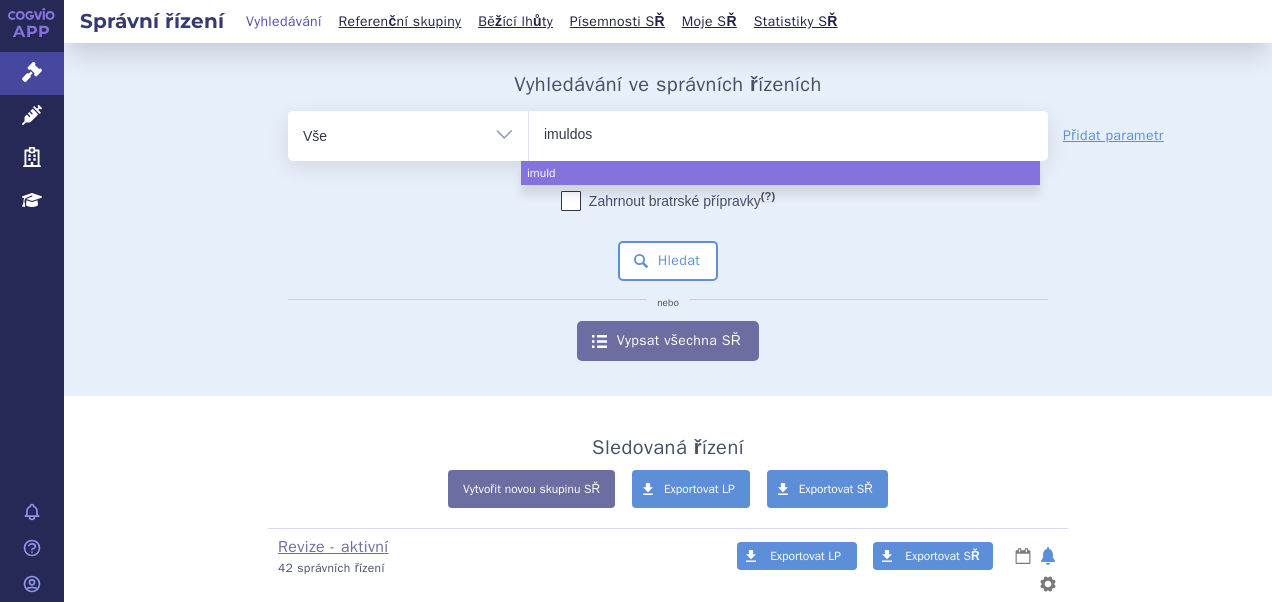 type on "imuldosa" 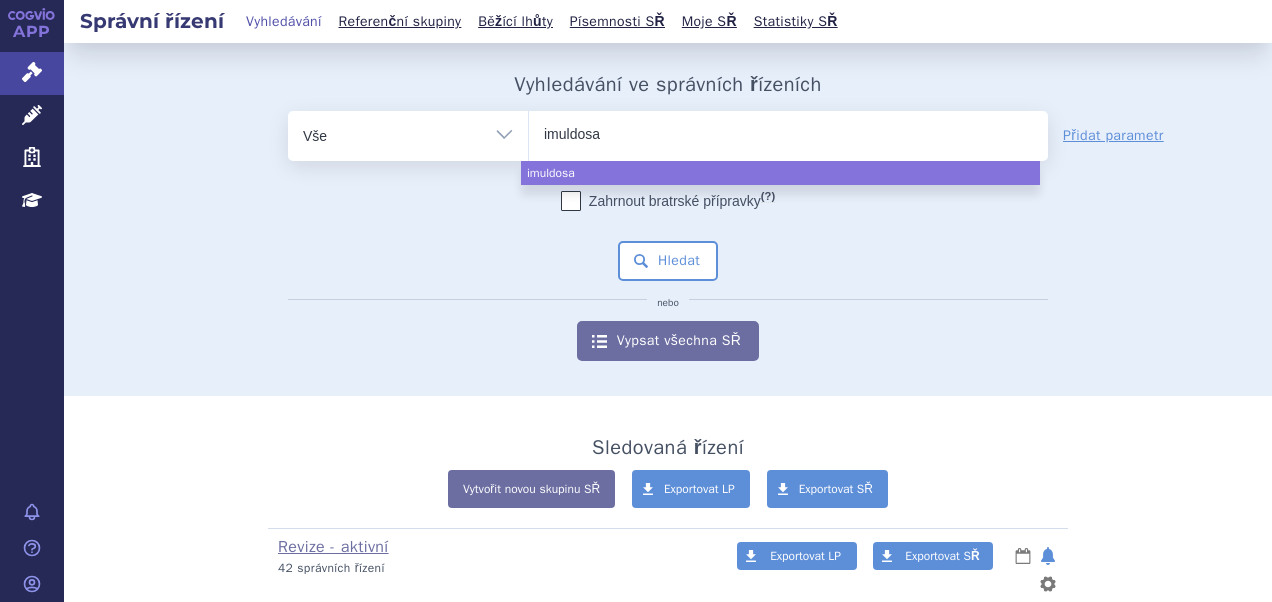 select on "imuldosa" 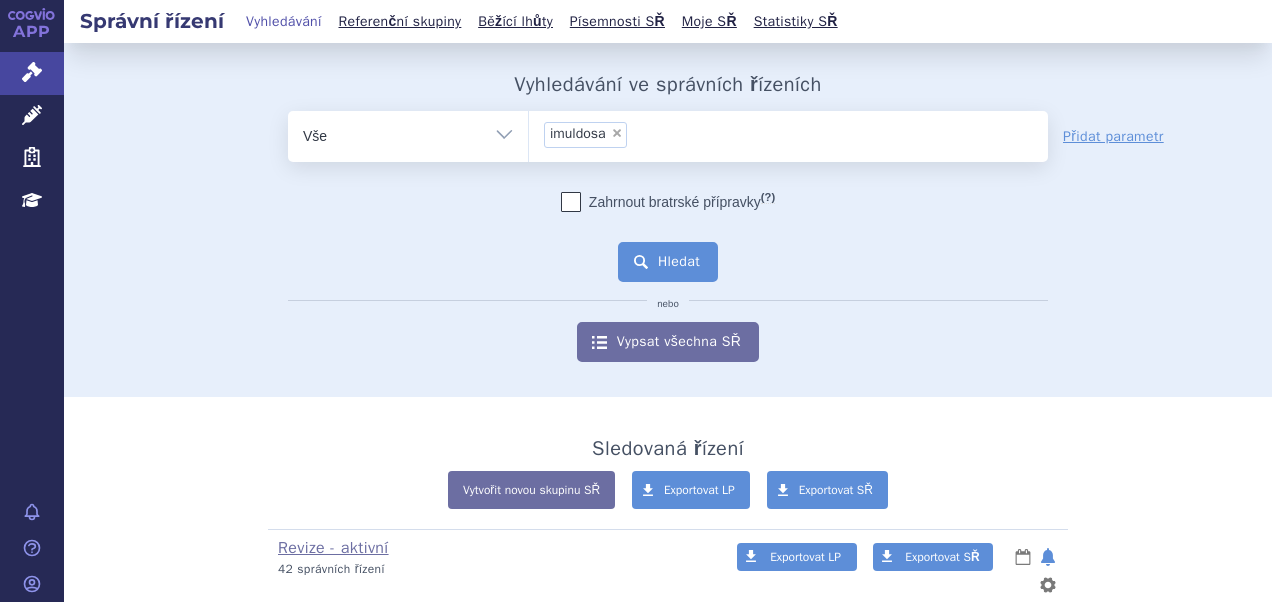 click on "Hledat" at bounding box center [668, 262] 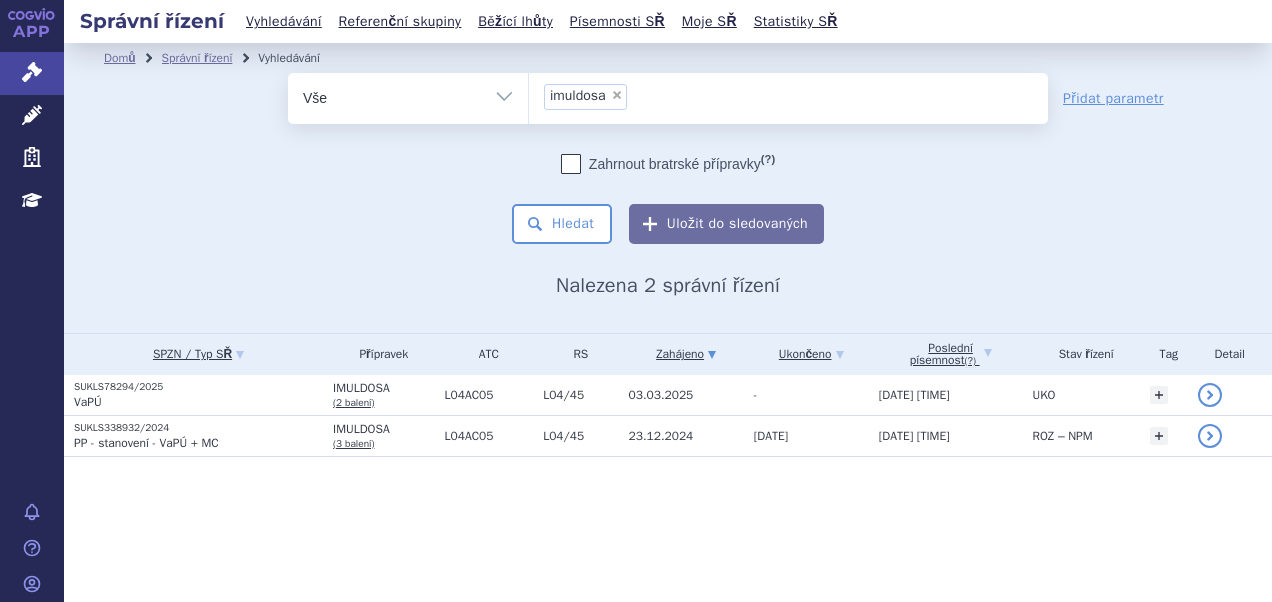 scroll, scrollTop: 0, scrollLeft: 0, axis: both 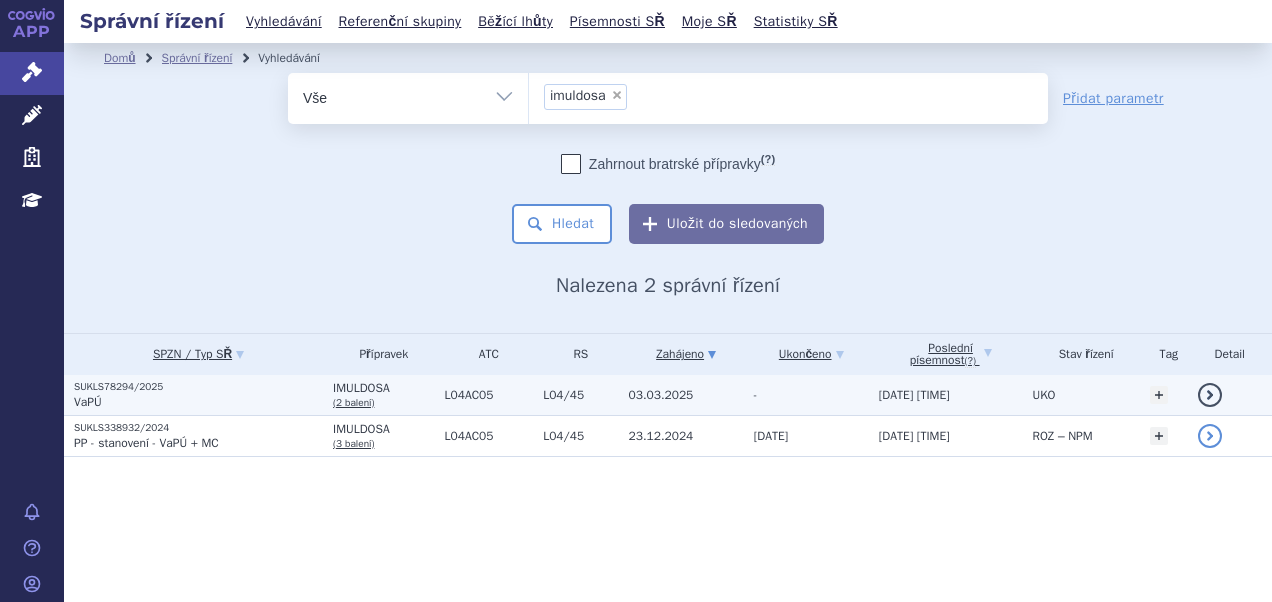 click on "SUKLS78294/2025" at bounding box center [198, 387] 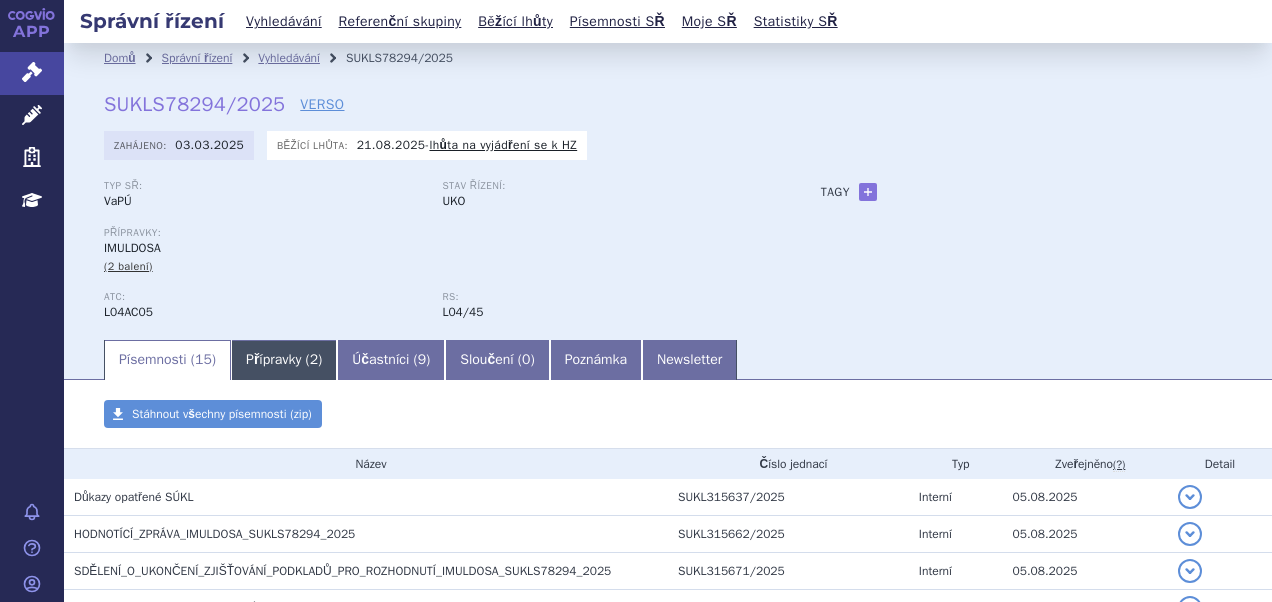 scroll, scrollTop: 0, scrollLeft: 0, axis: both 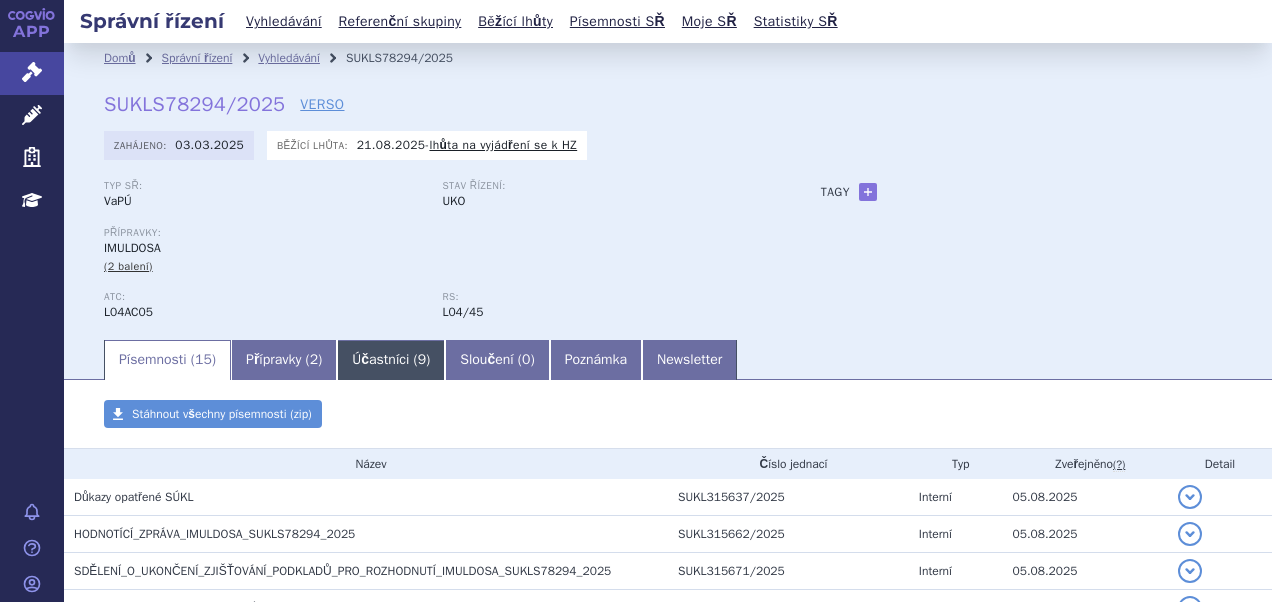 click on "Účastníci ( 9 )" at bounding box center [391, 360] 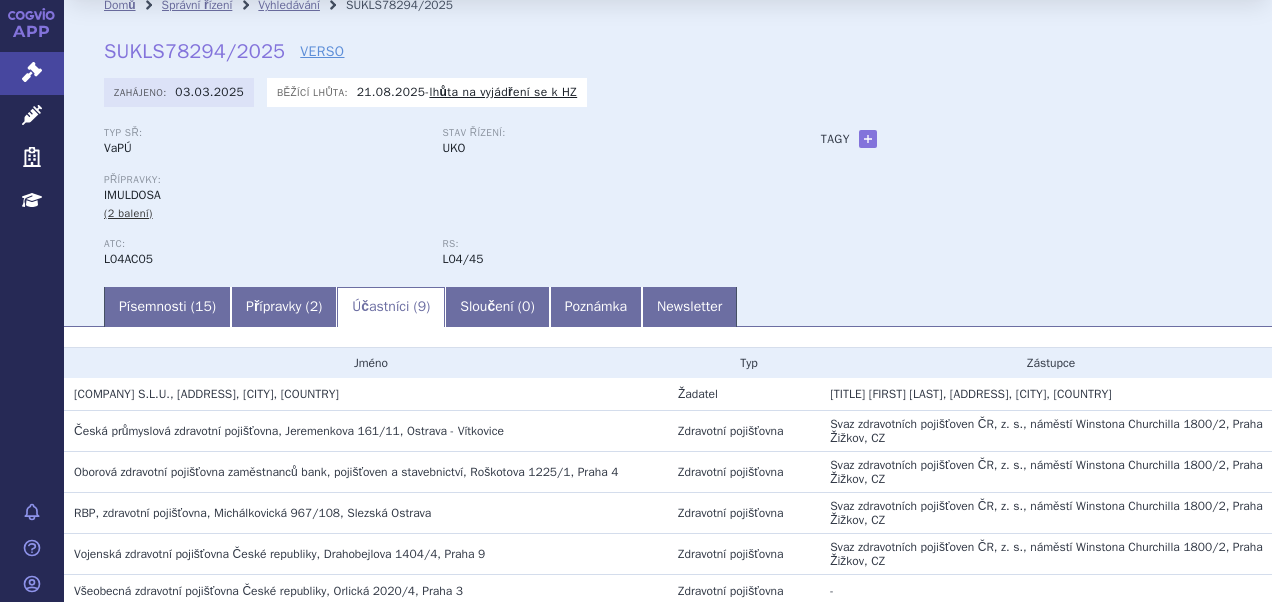 scroll, scrollTop: 0, scrollLeft: 0, axis: both 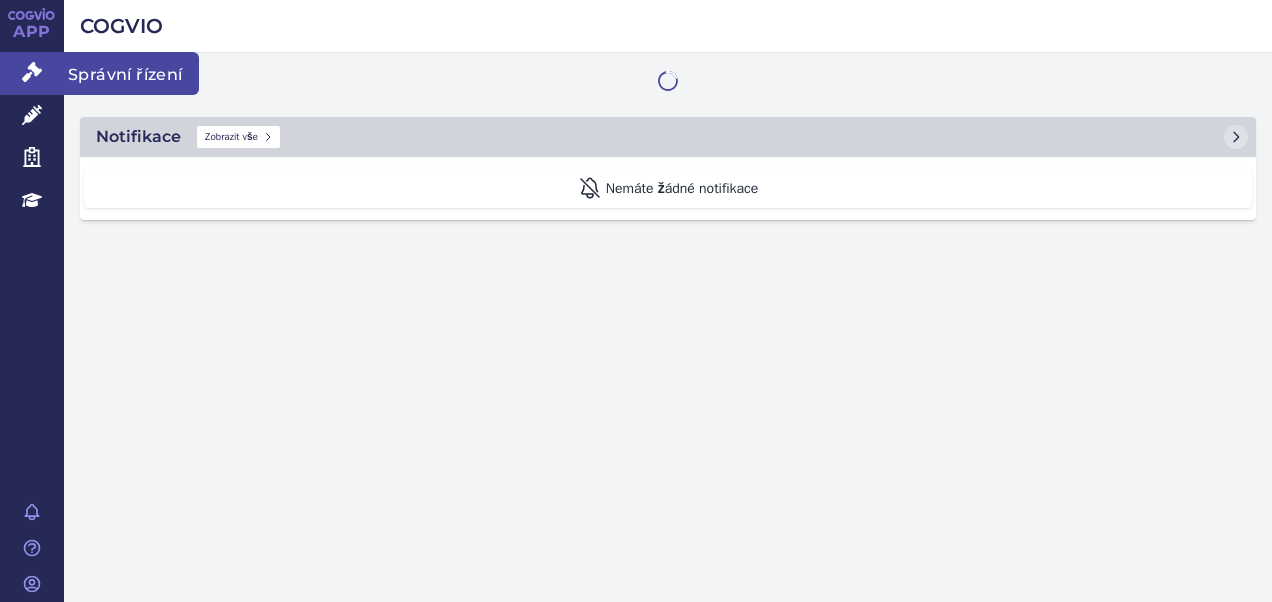 click 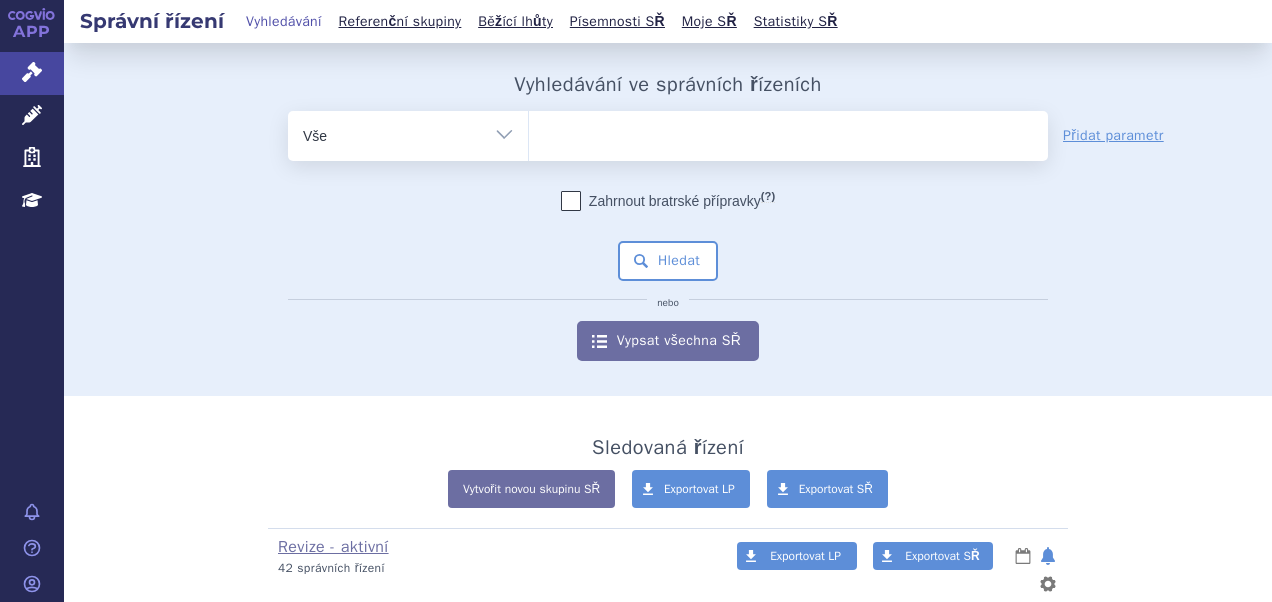 scroll, scrollTop: 0, scrollLeft: 0, axis: both 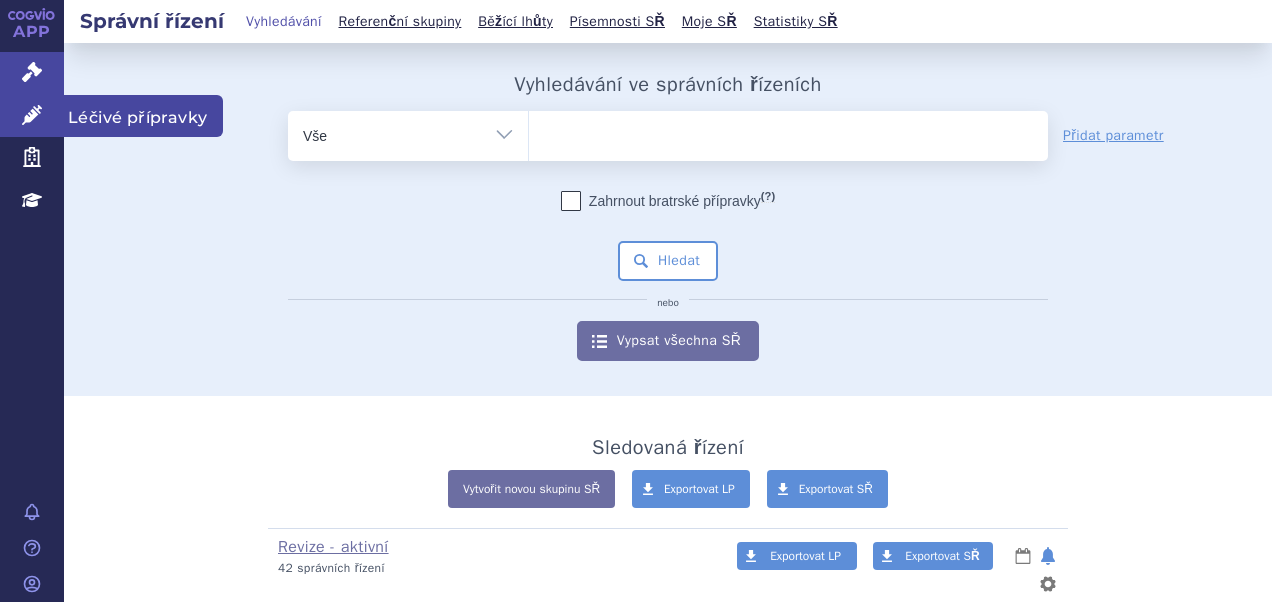 click 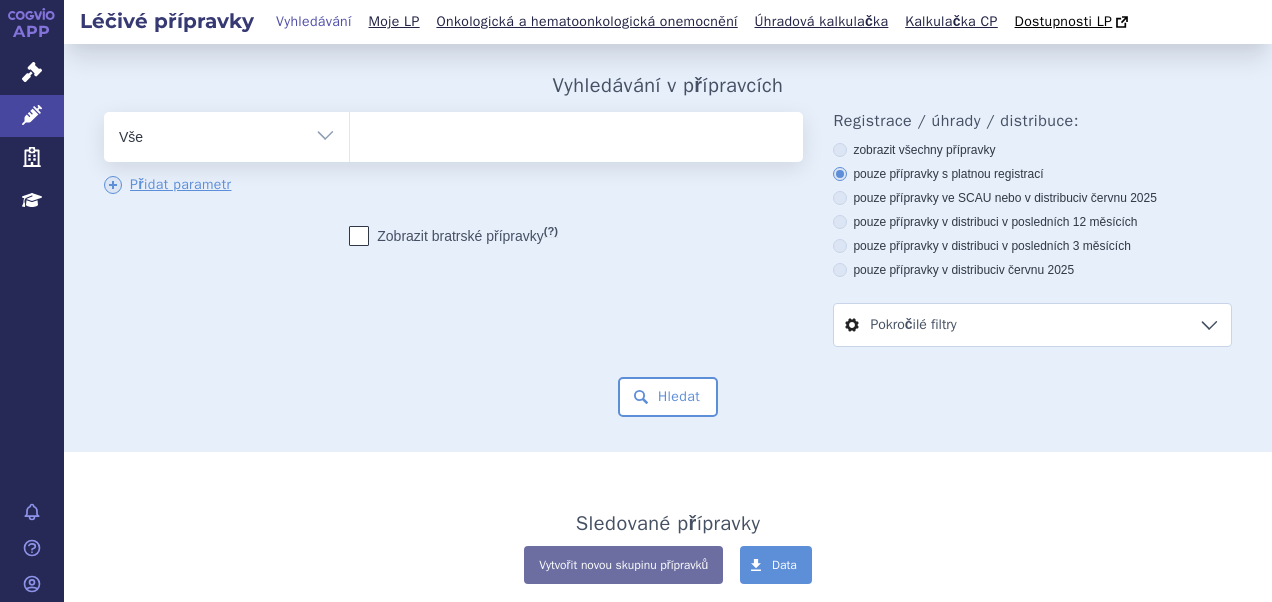 scroll, scrollTop: 0, scrollLeft: 0, axis: both 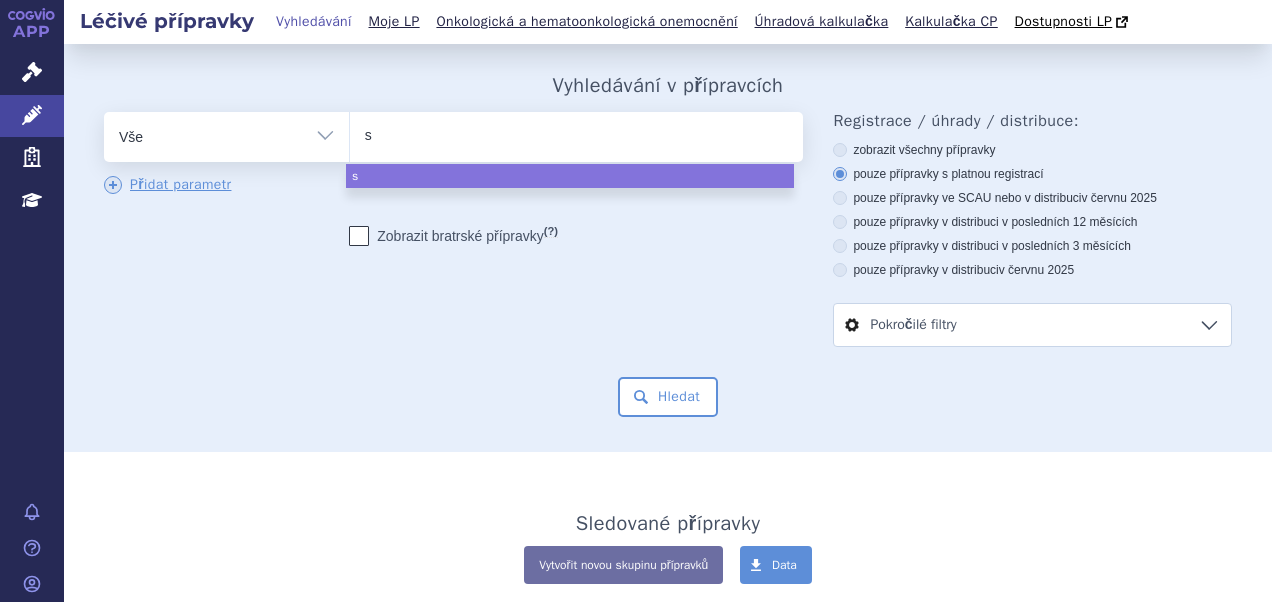 type on "st" 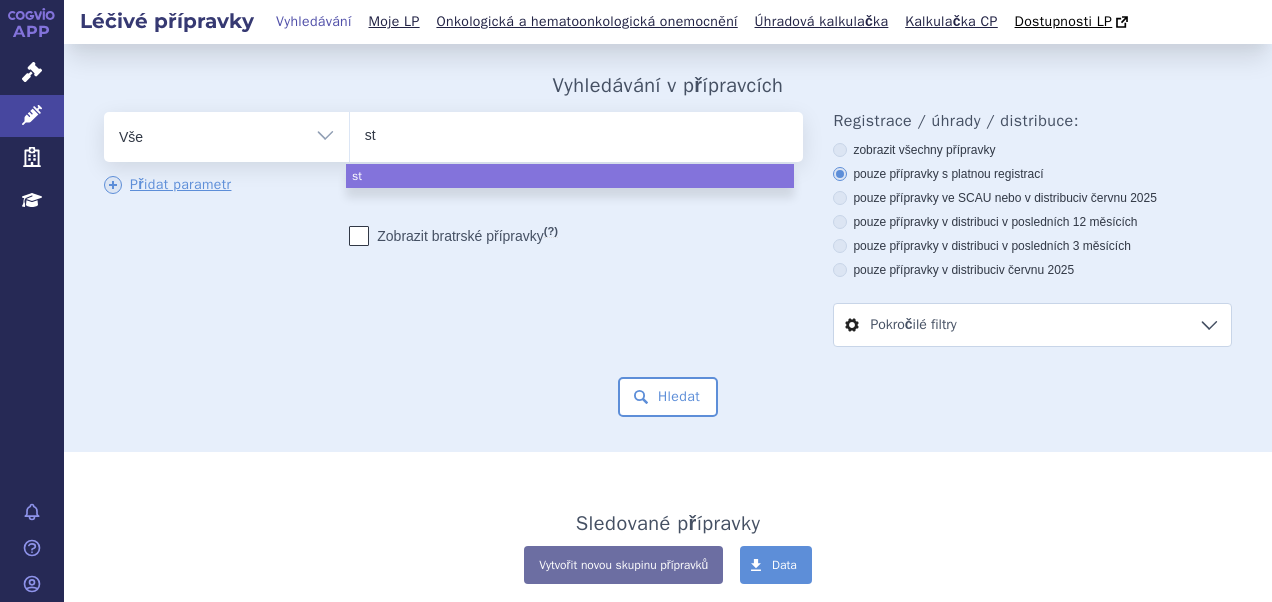 type on "ste" 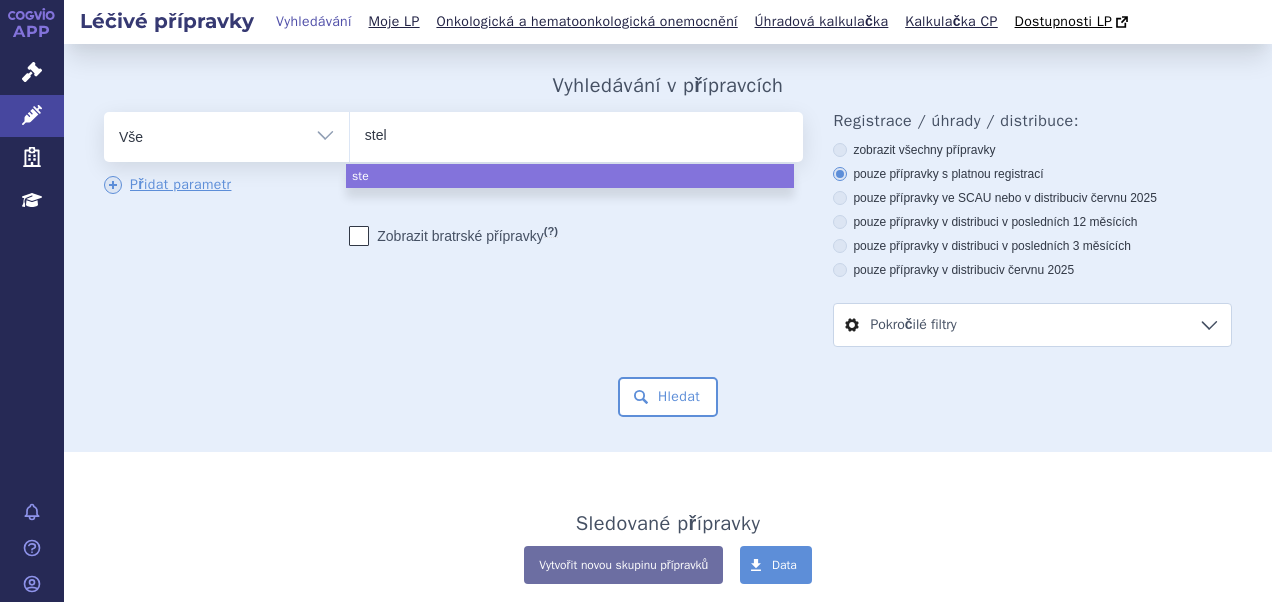 type on "stela" 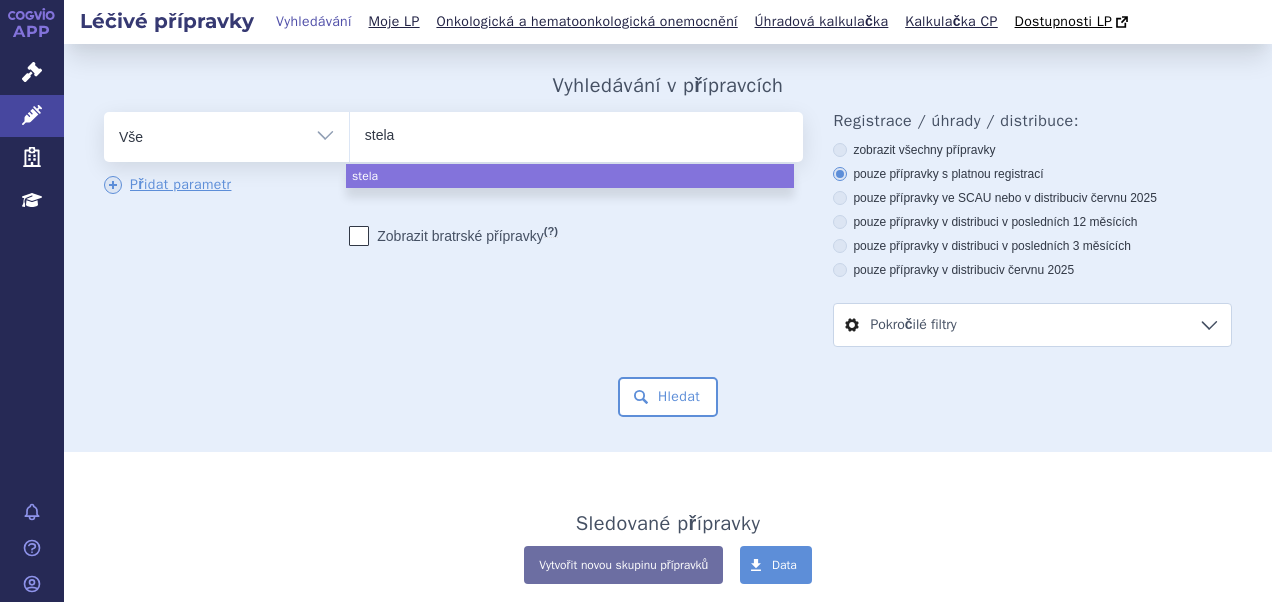 type on "stelar" 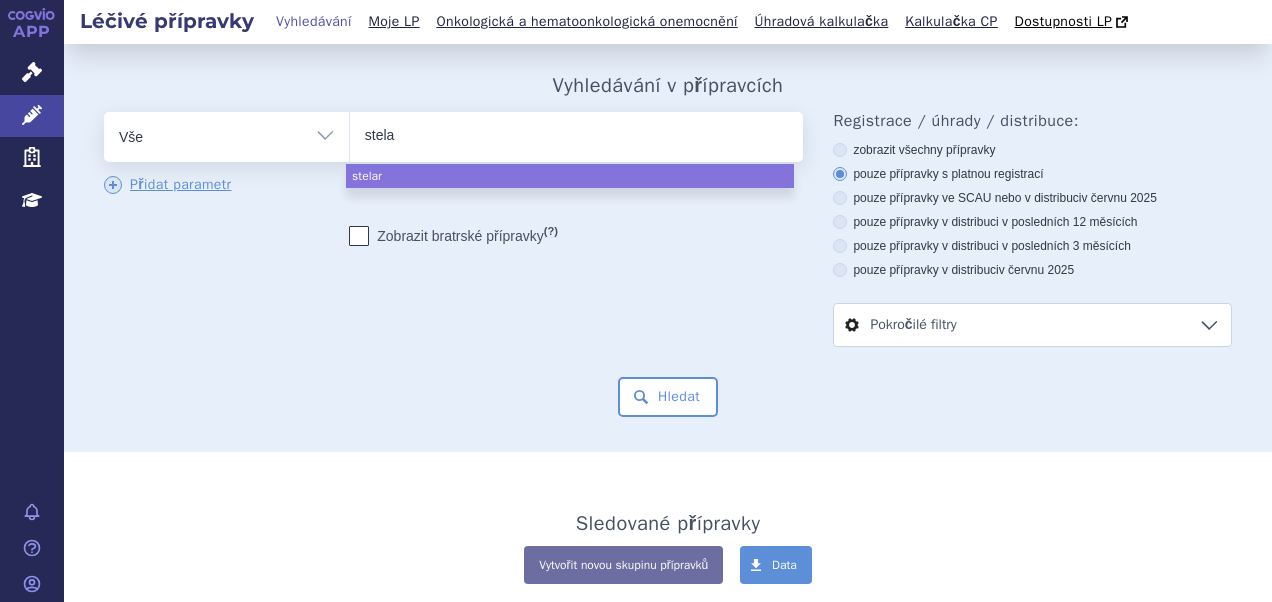 type on "stel" 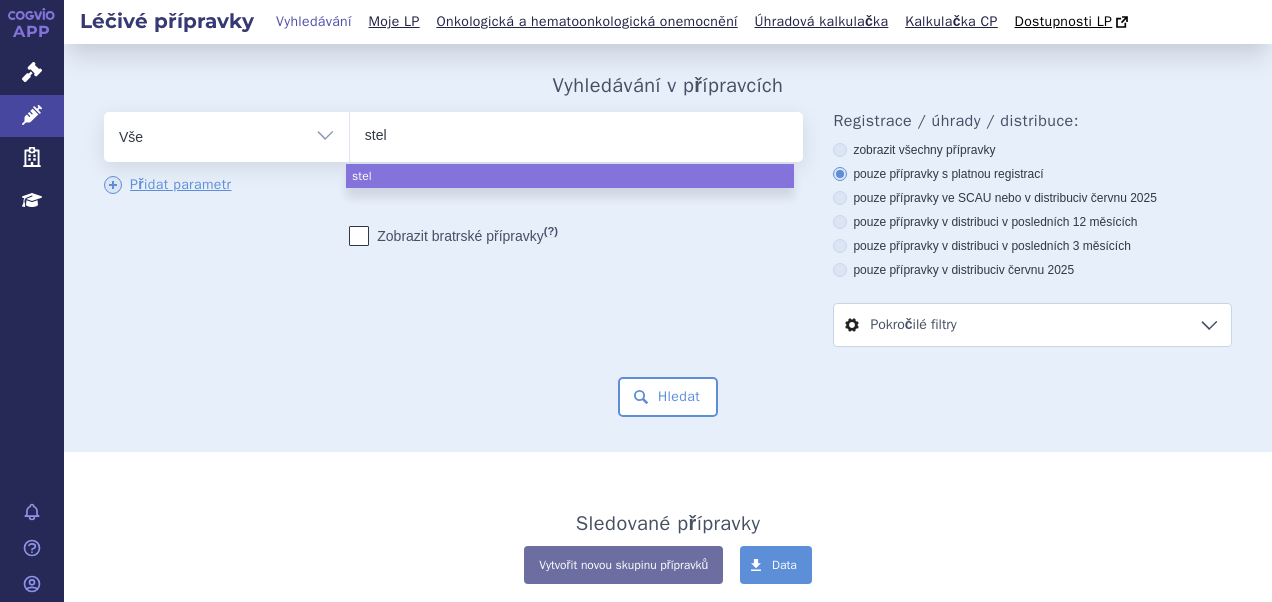 type on "stela" 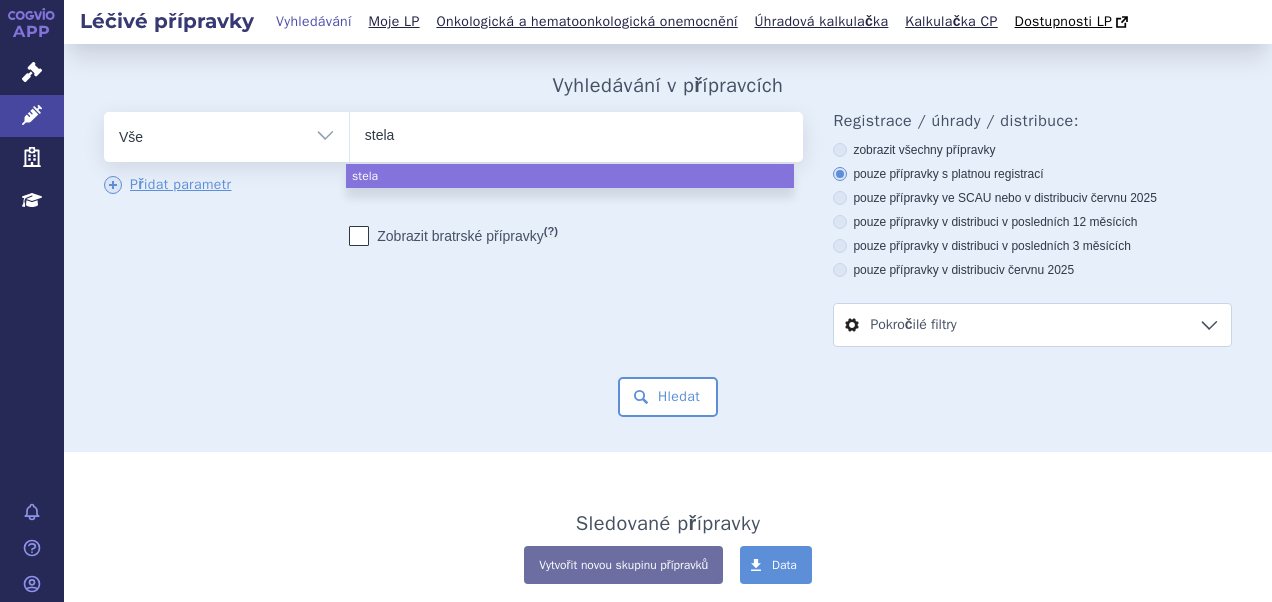 type on "stelar" 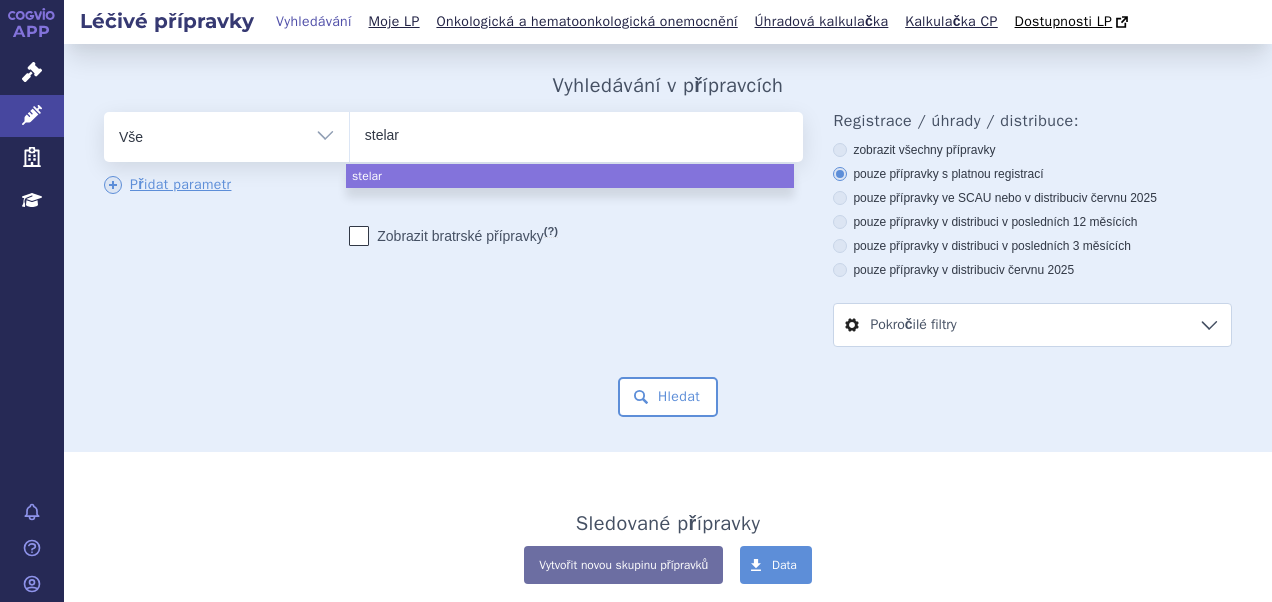 type on "stelara" 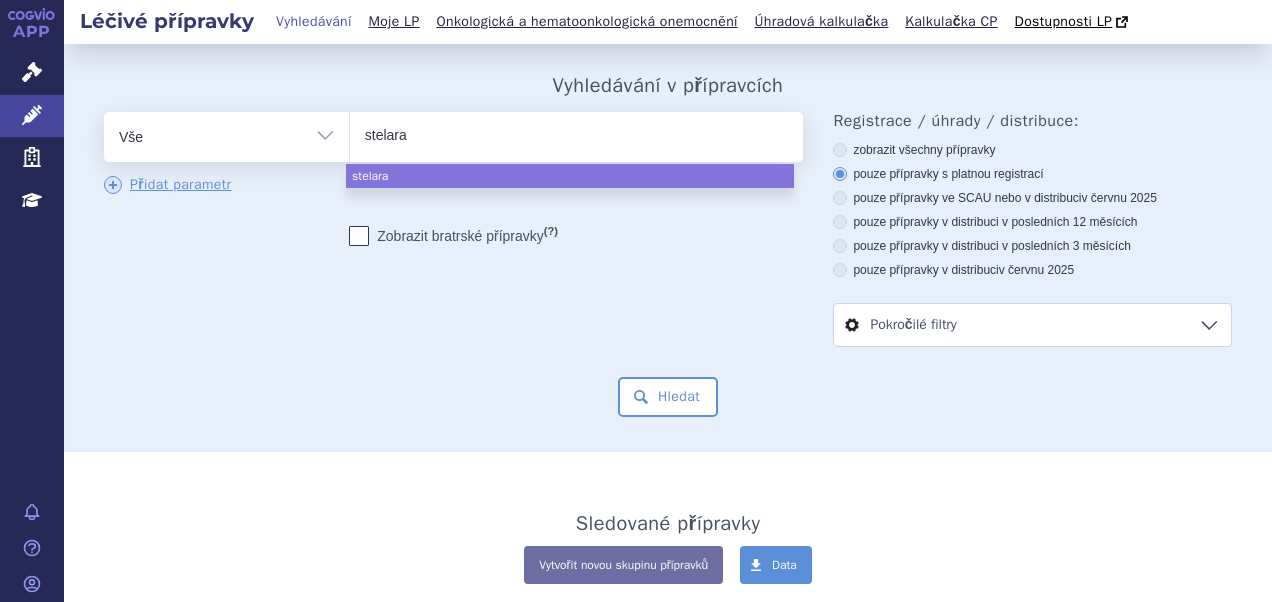 select on "stelara" 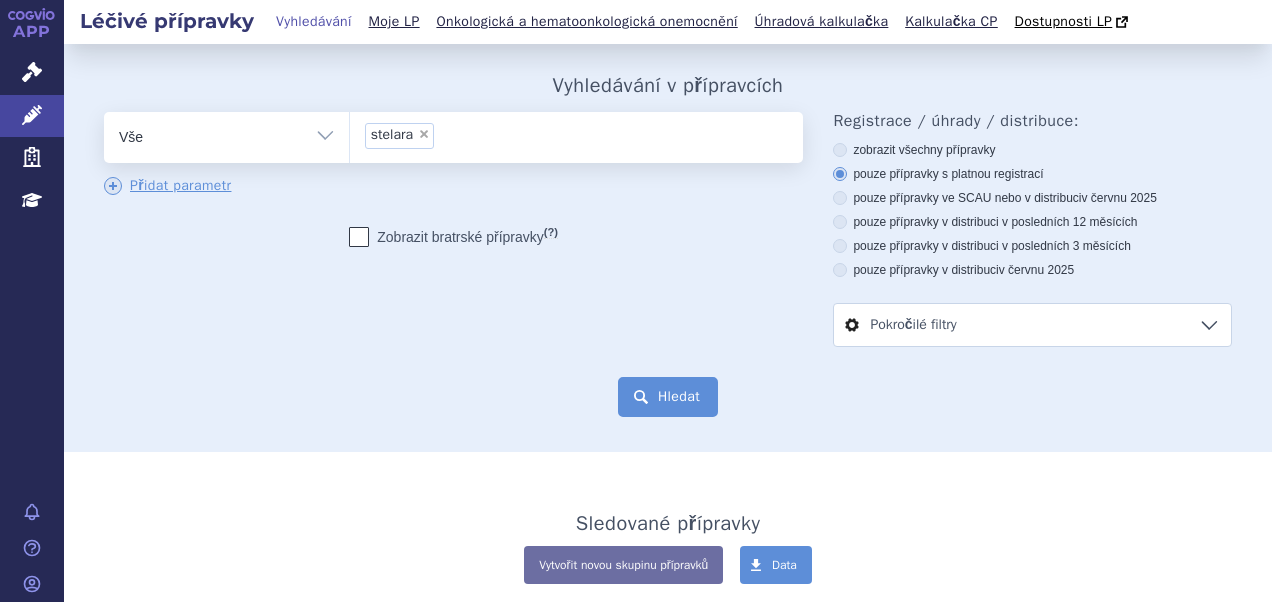 click on "Hledat" at bounding box center [668, 397] 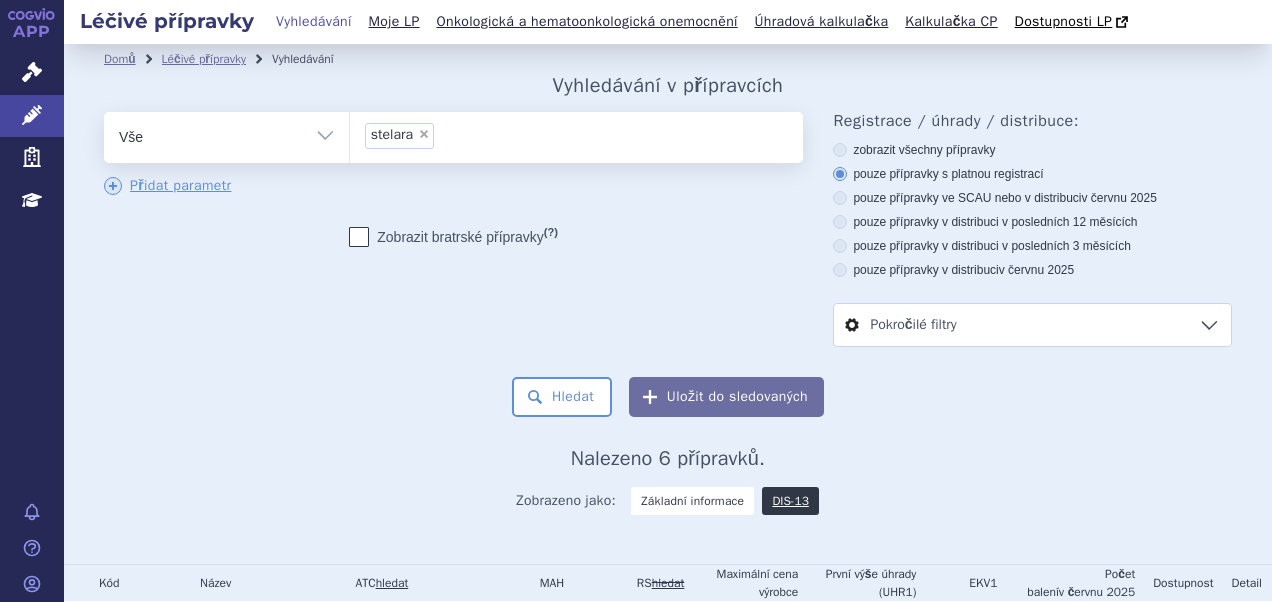 scroll, scrollTop: 0, scrollLeft: 0, axis: both 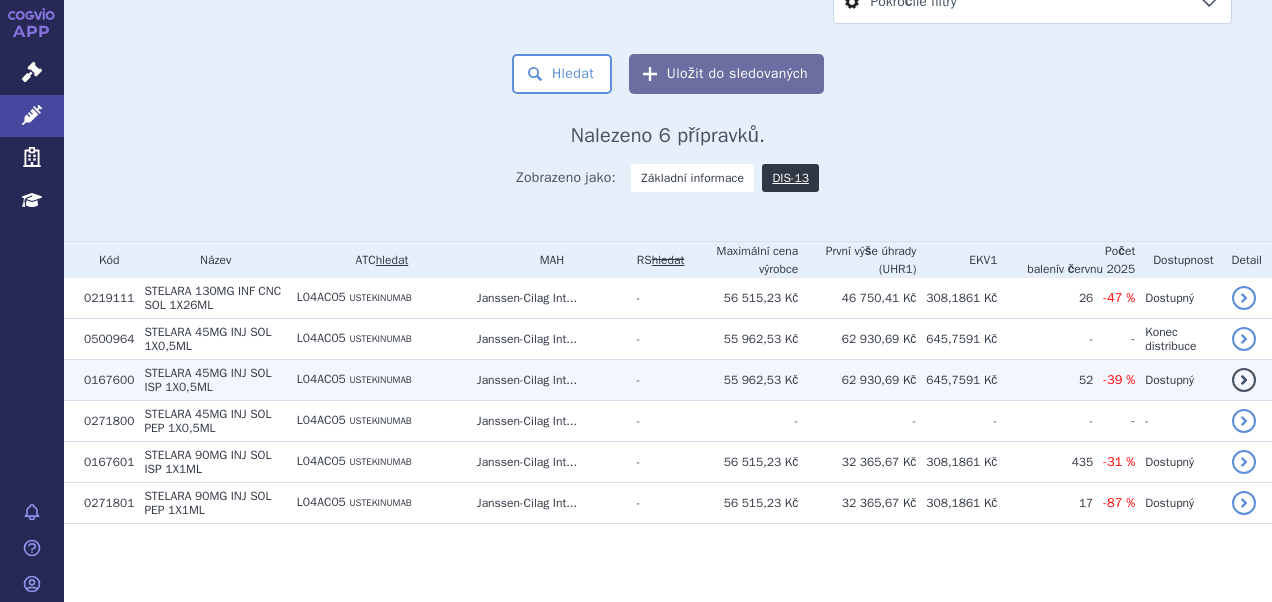 click on "L04AC05
USTEKINUMAB" at bounding box center (377, 379) 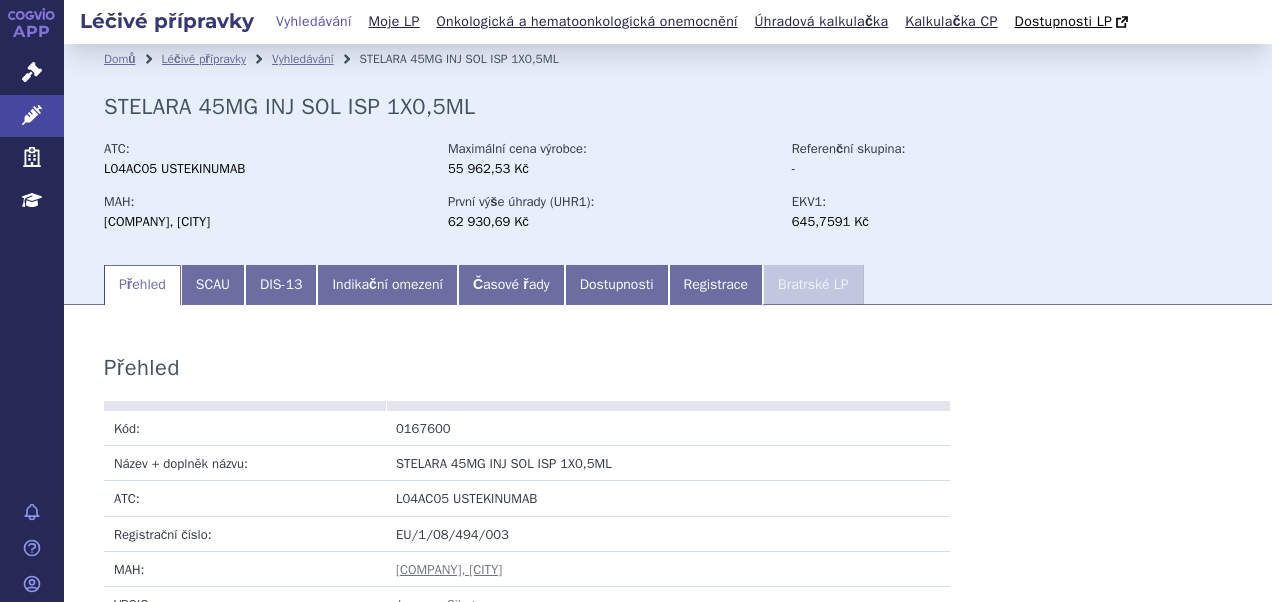 scroll, scrollTop: 0, scrollLeft: 0, axis: both 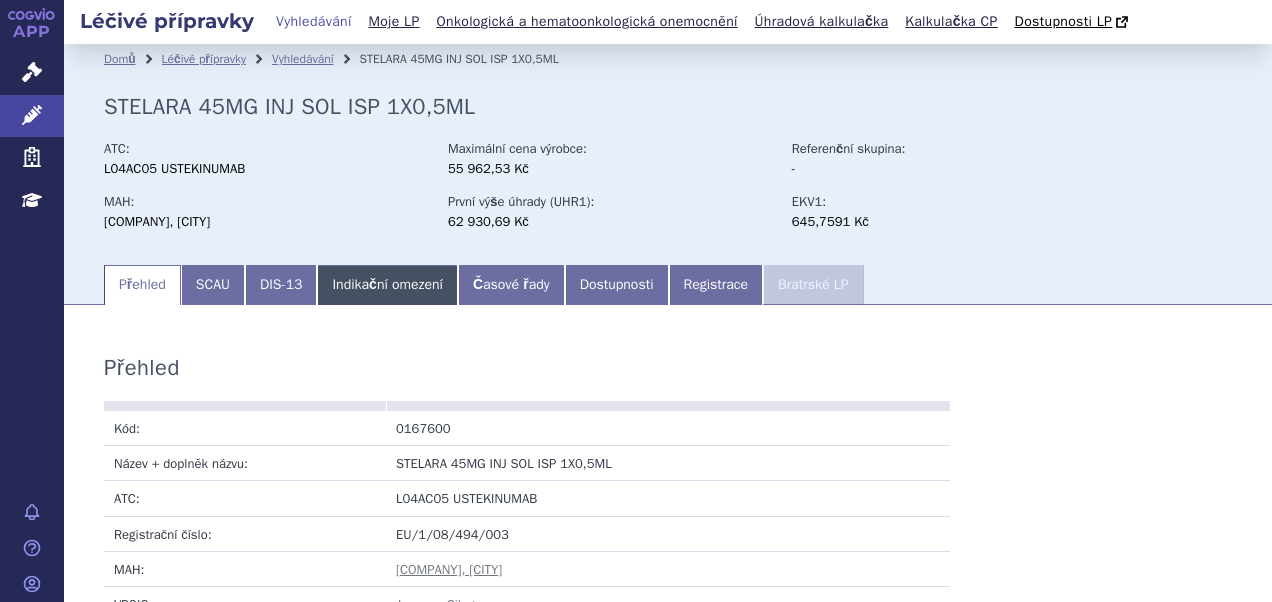 click on "Indikační omezení" at bounding box center [387, 285] 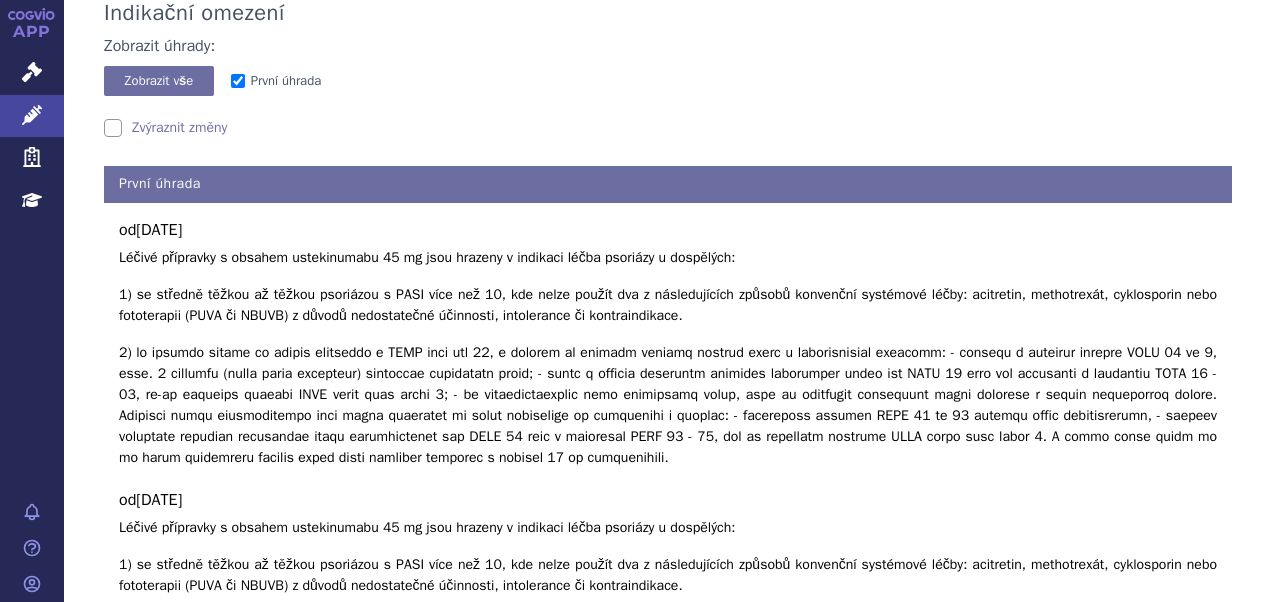 scroll, scrollTop: 359, scrollLeft: 0, axis: vertical 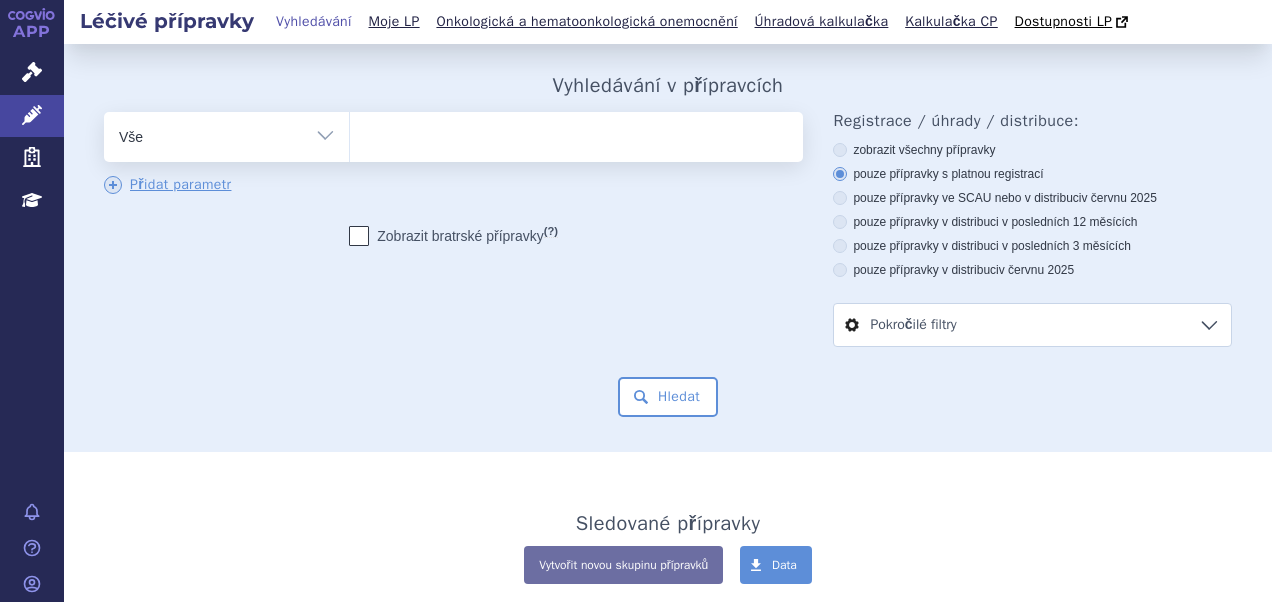 click at bounding box center (574, 133) 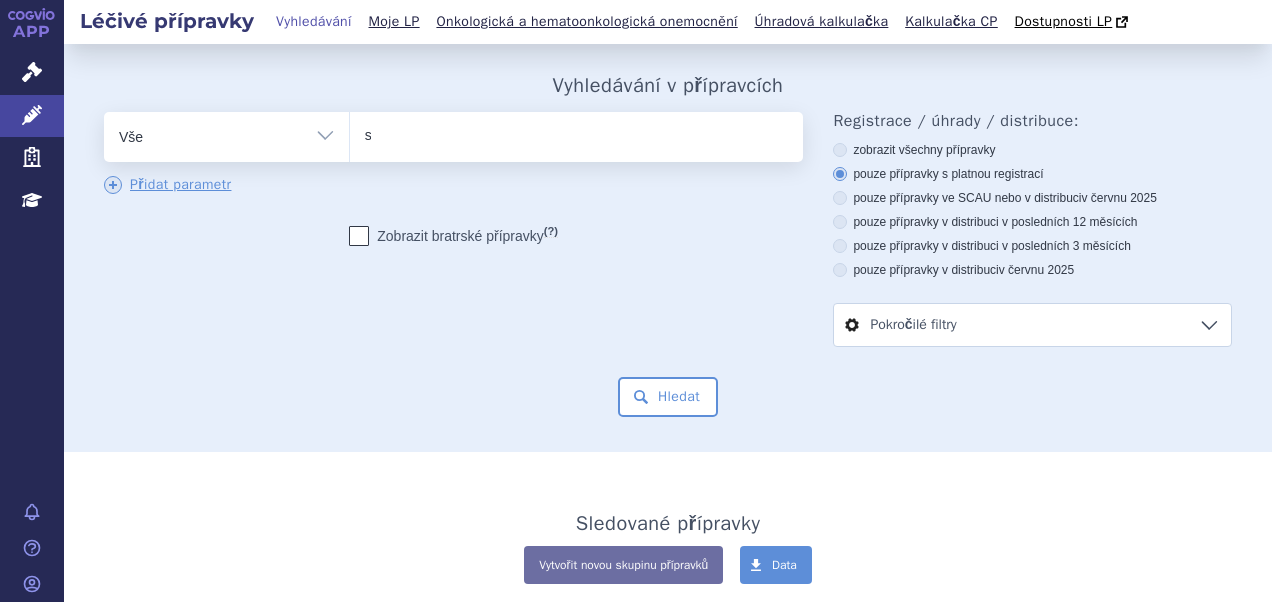 type on "st" 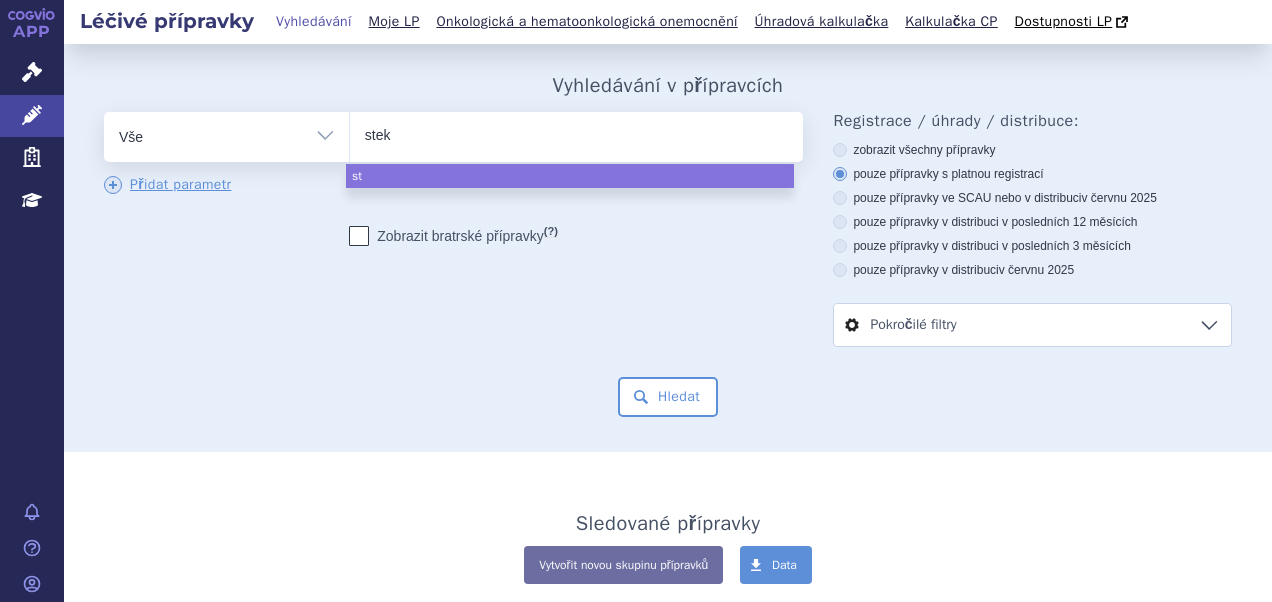 type on "steka" 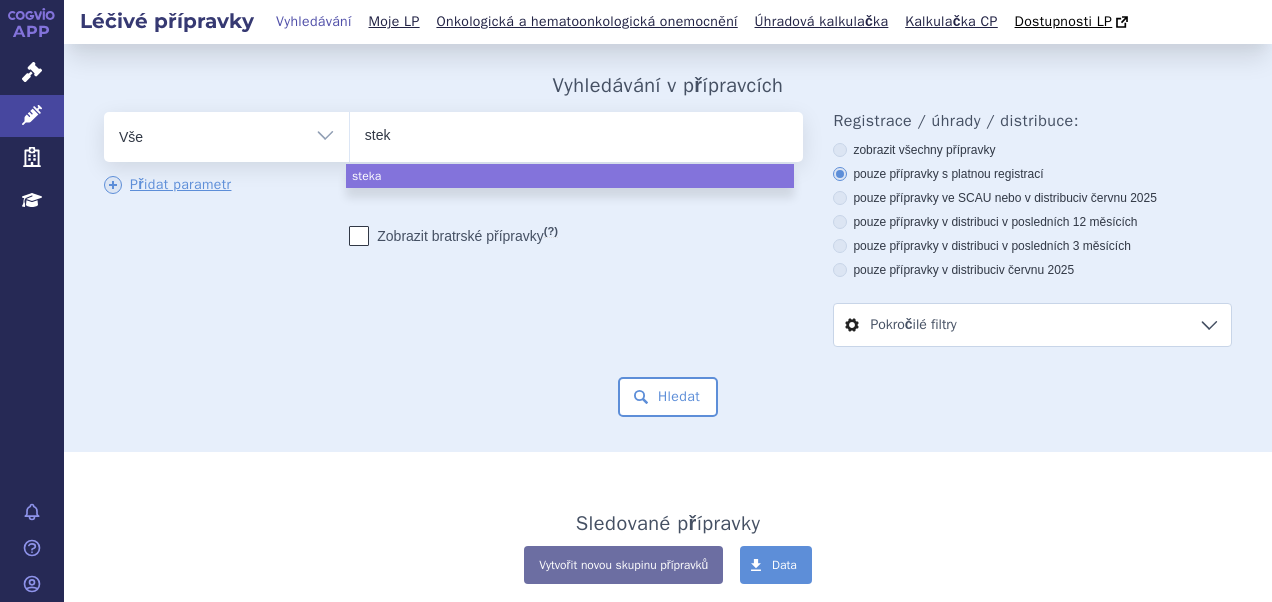 type on "ste" 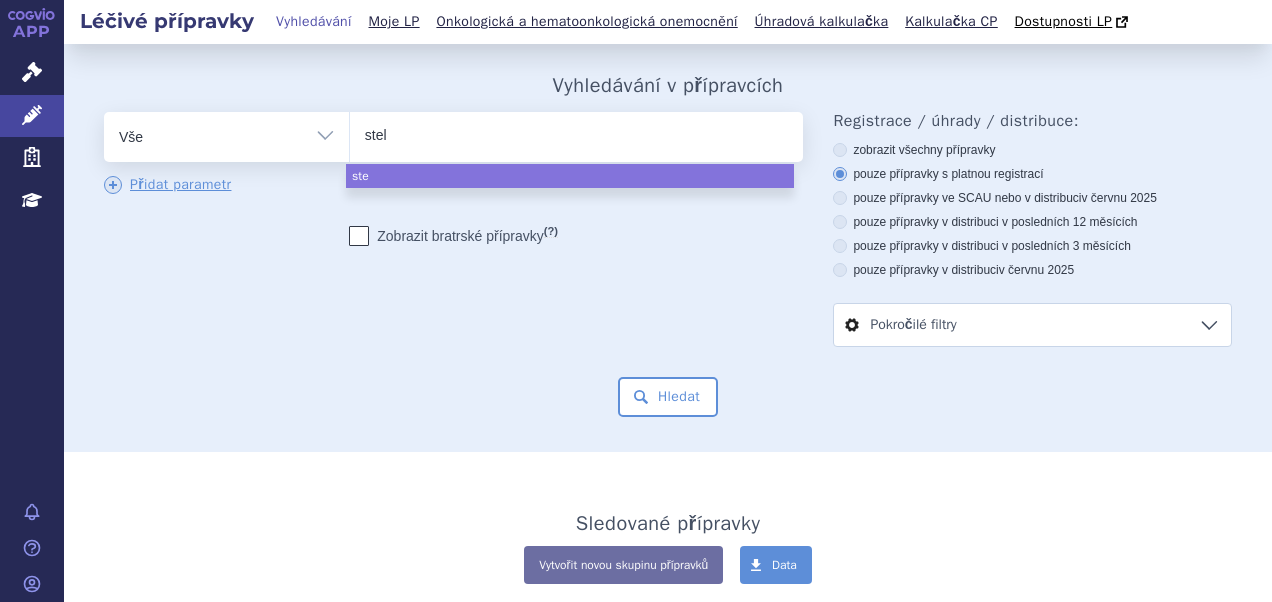 type on "stela" 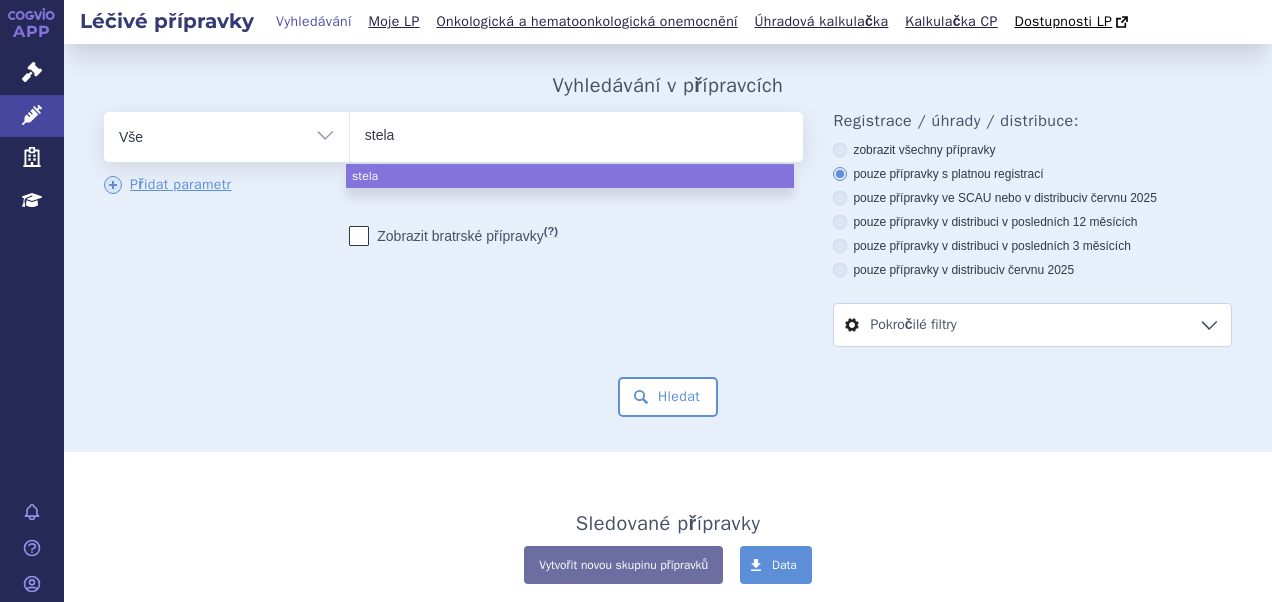 type on "stelar" 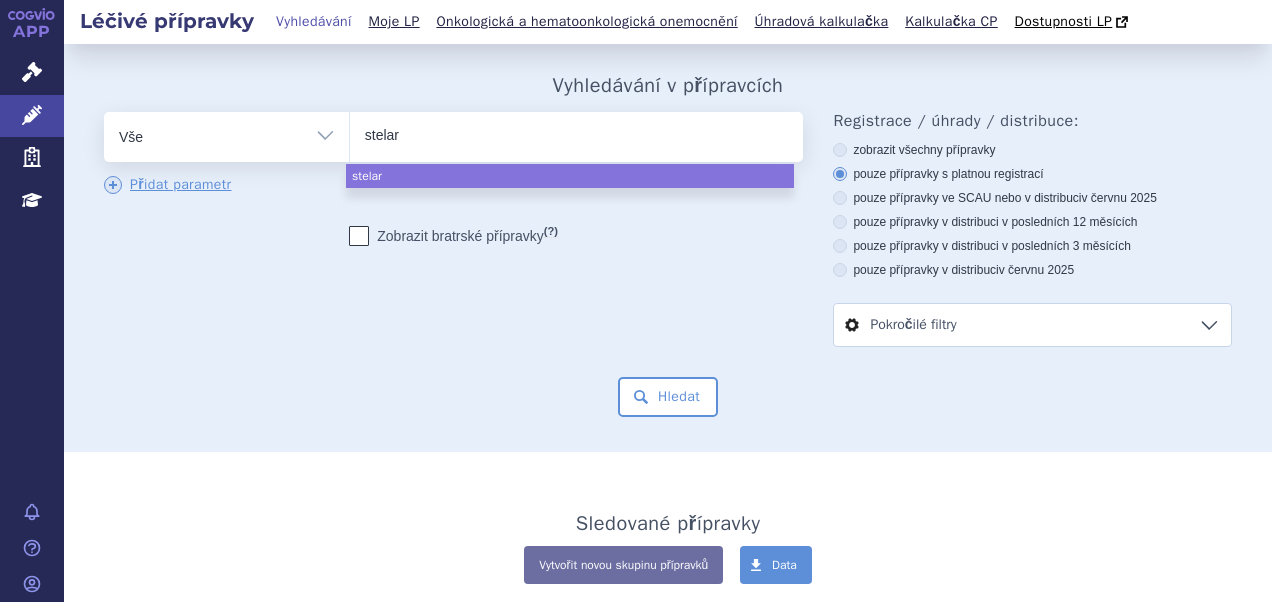 type on "stelara" 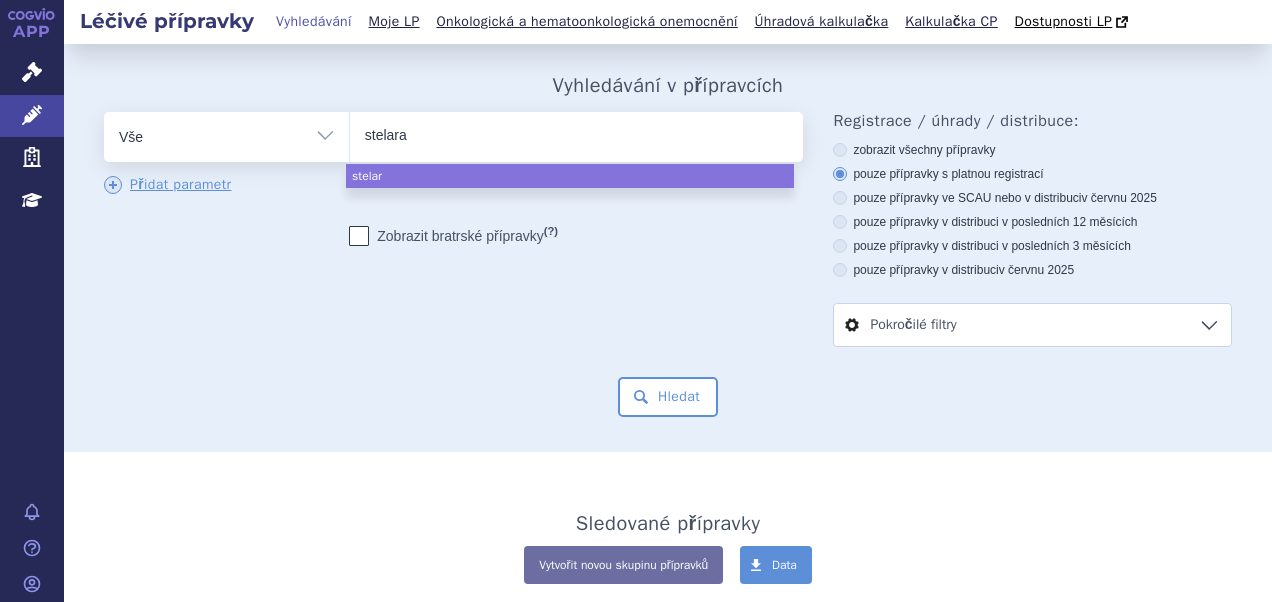 type 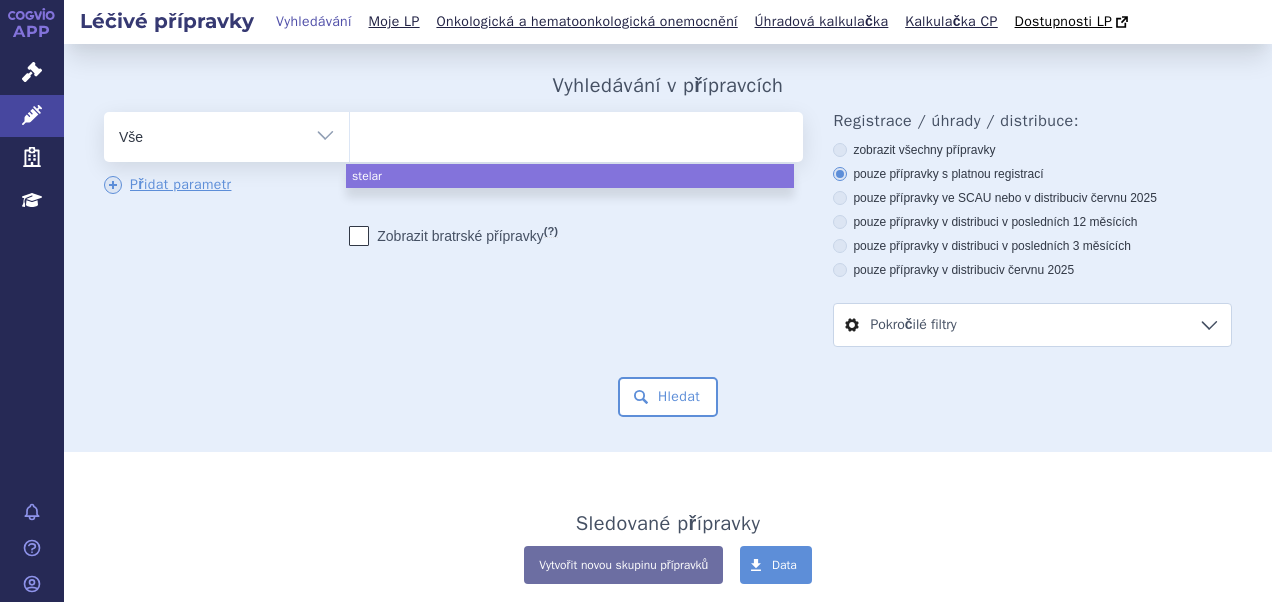 select on "stelara" 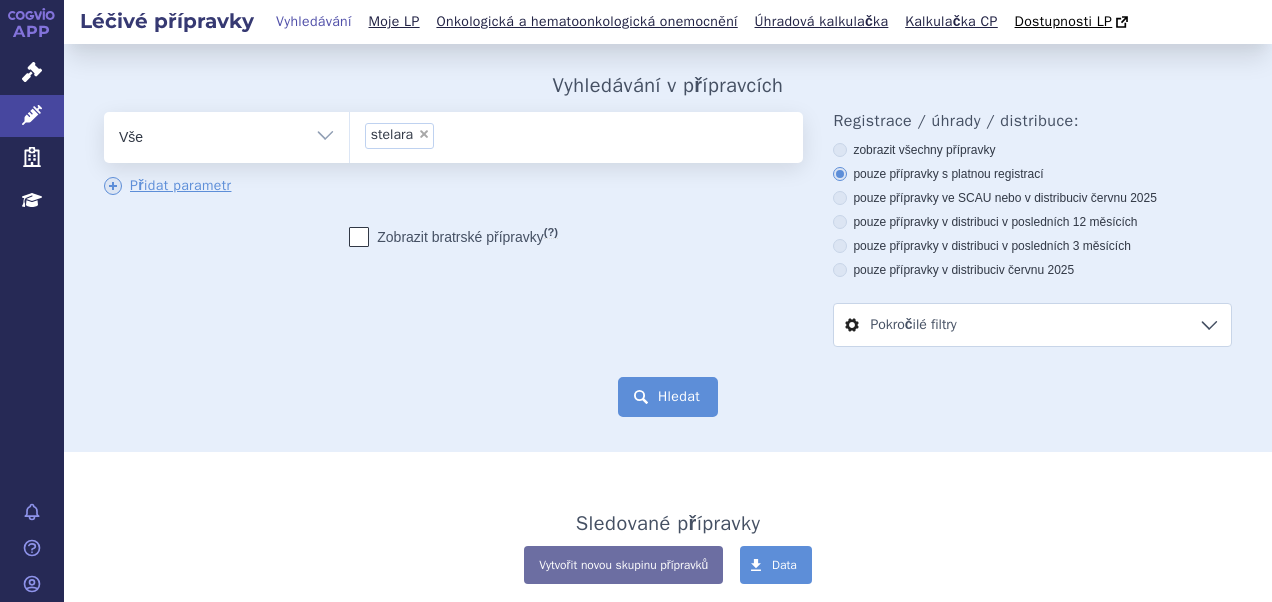 click on "Hledat" at bounding box center (668, 397) 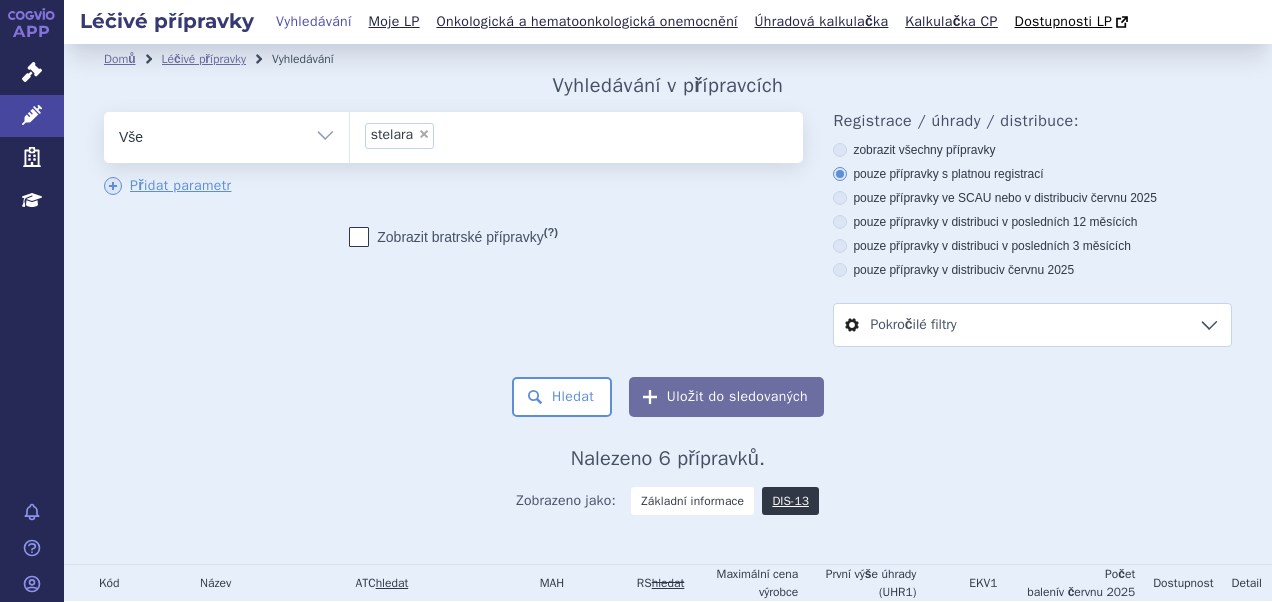 scroll, scrollTop: 0, scrollLeft: 0, axis: both 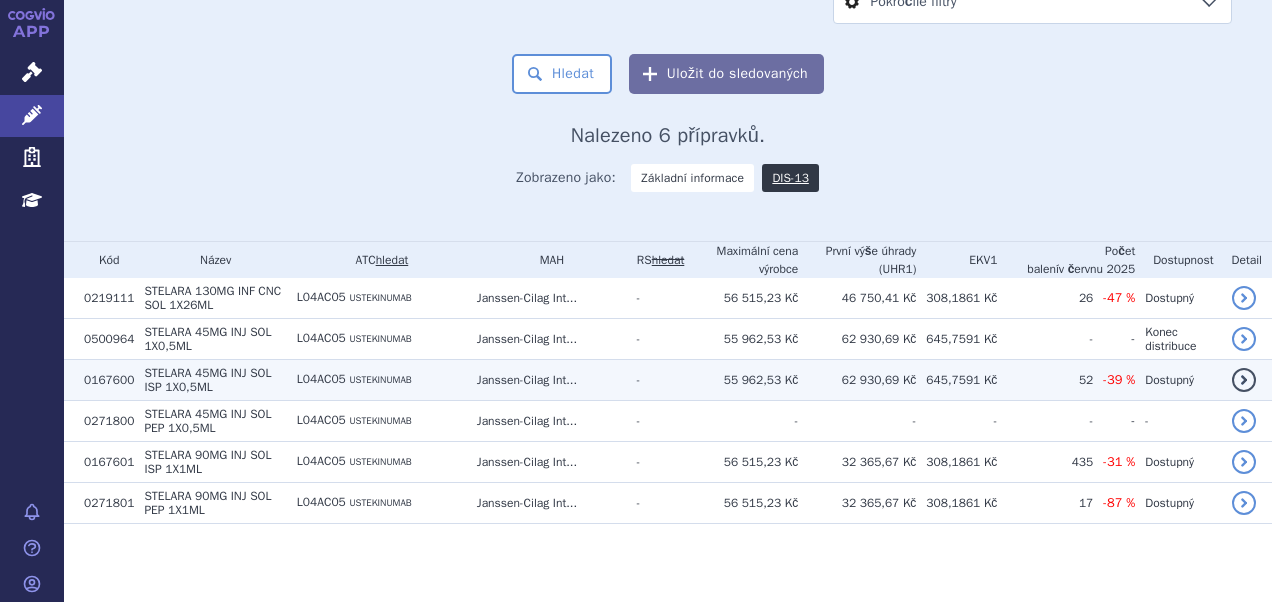 click on "L04AC05
USTEKINUMAB" at bounding box center [377, 379] 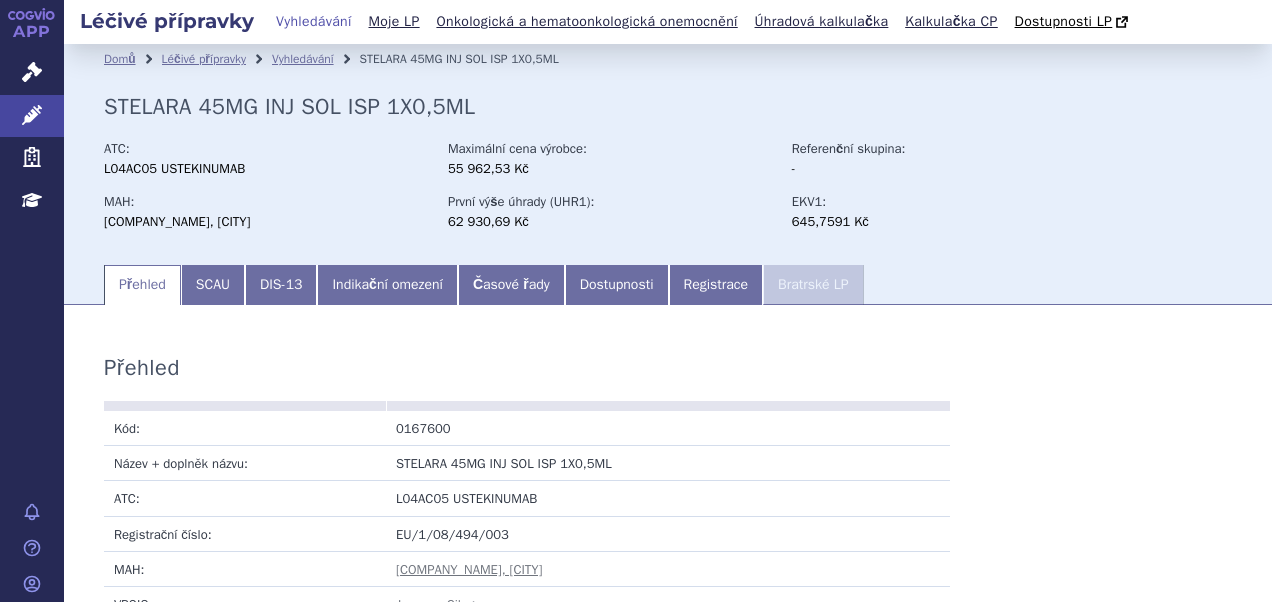 scroll, scrollTop: 0, scrollLeft: 0, axis: both 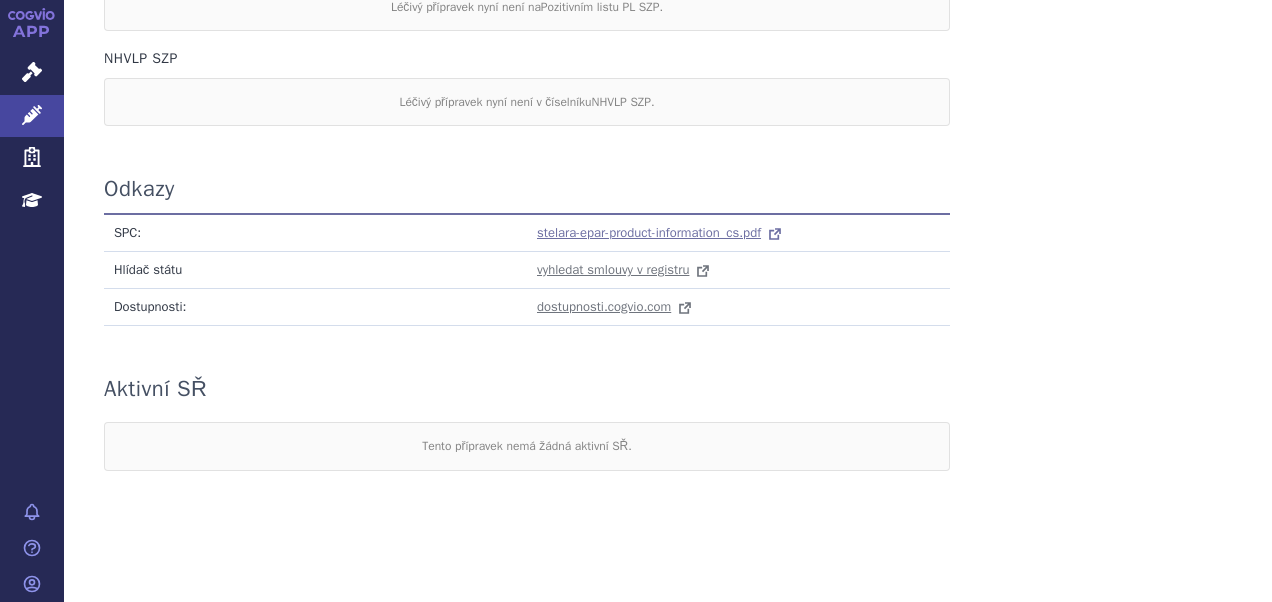 click on "stelara-epar-product-information_cs.pdf" at bounding box center [649, 232] 